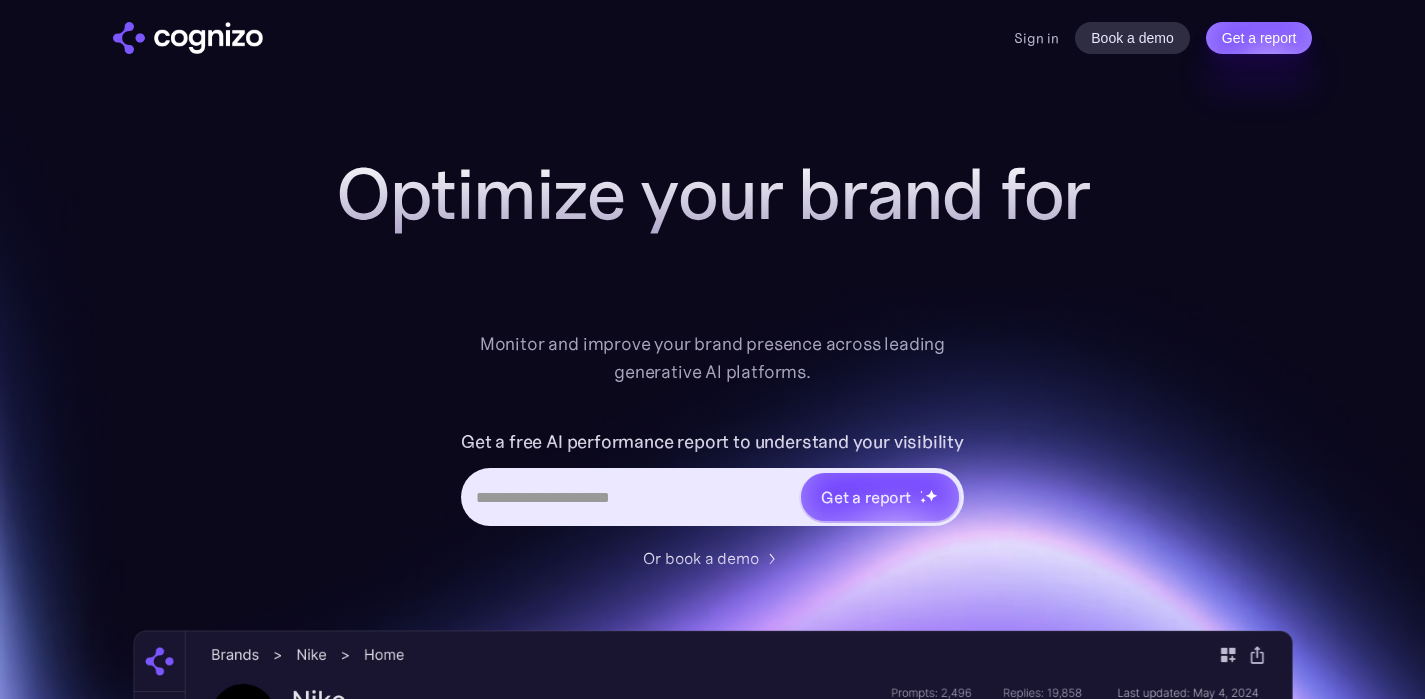 scroll, scrollTop: 0, scrollLeft: 0, axis: both 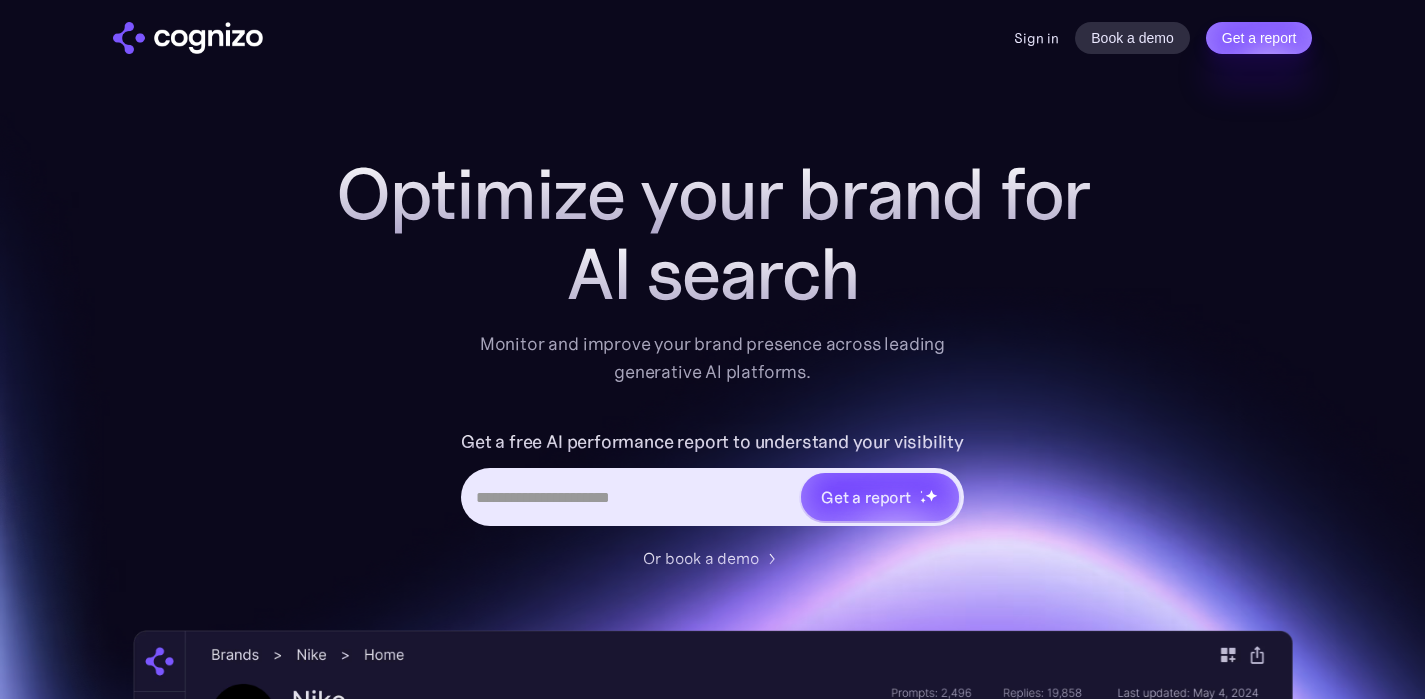 click on "Sign in" at bounding box center [1036, 38] 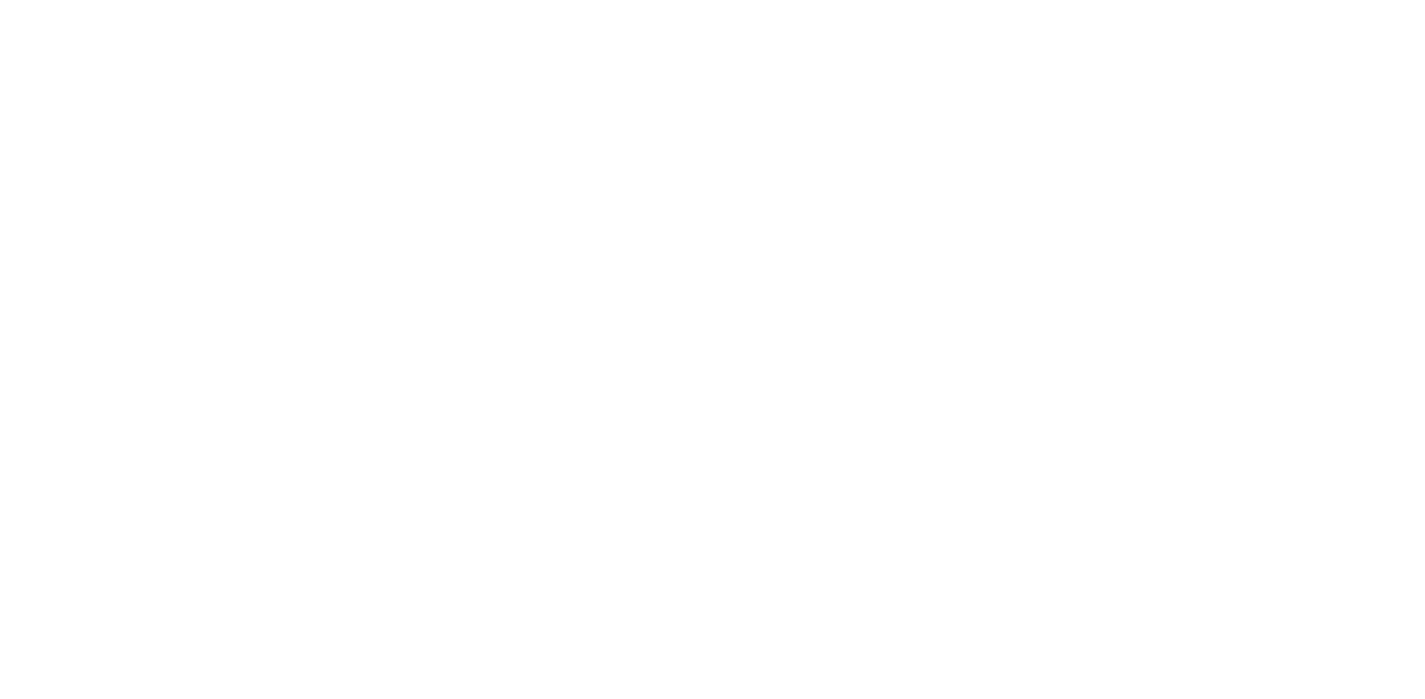 scroll, scrollTop: 0, scrollLeft: 0, axis: both 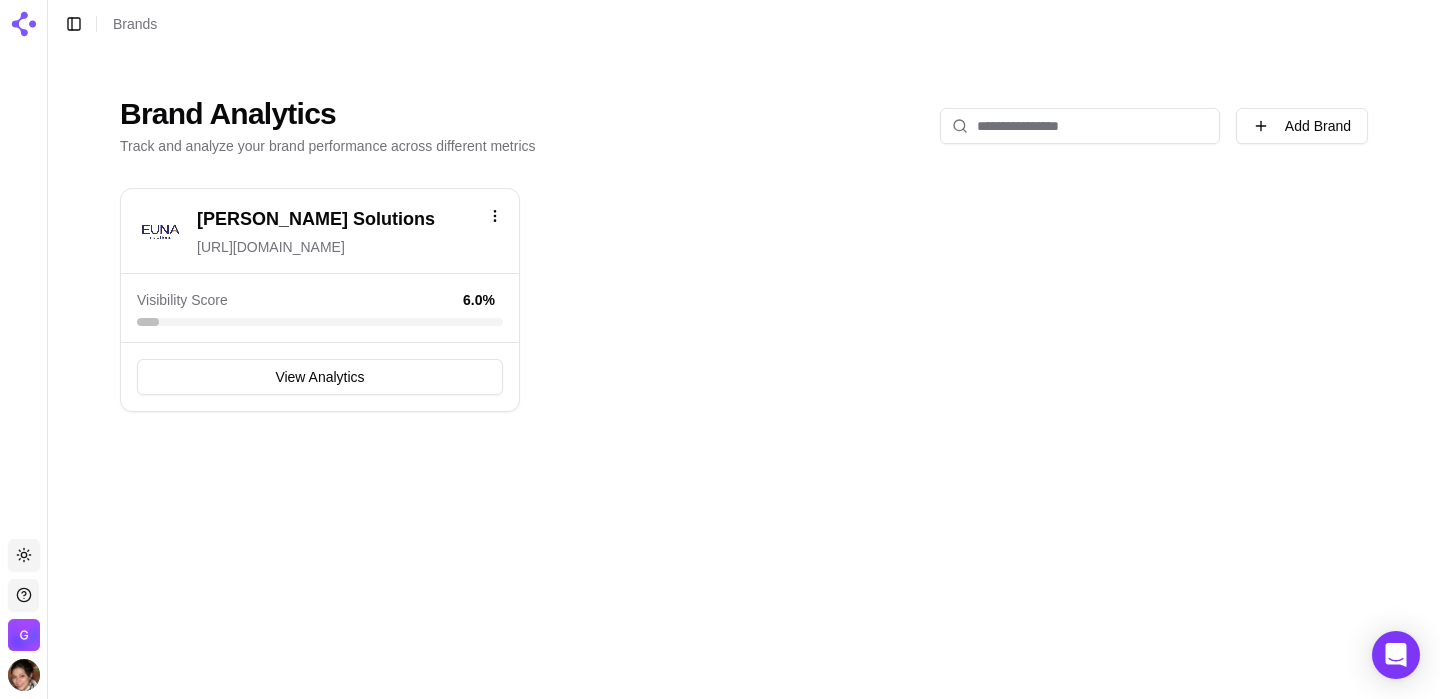 click on "Visibility Score 6.0 %" at bounding box center (320, 308) 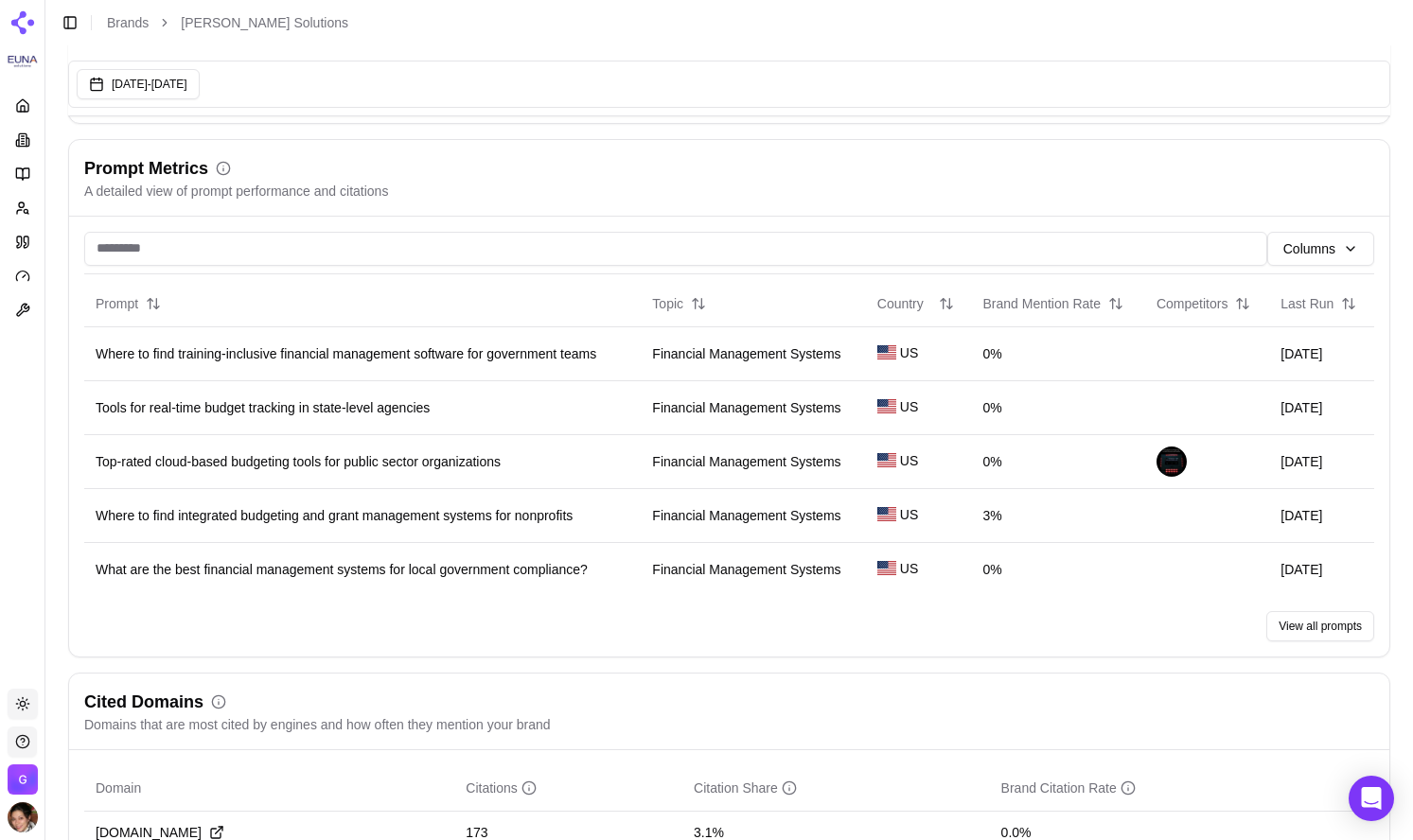 scroll, scrollTop: 1134, scrollLeft: 0, axis: vertical 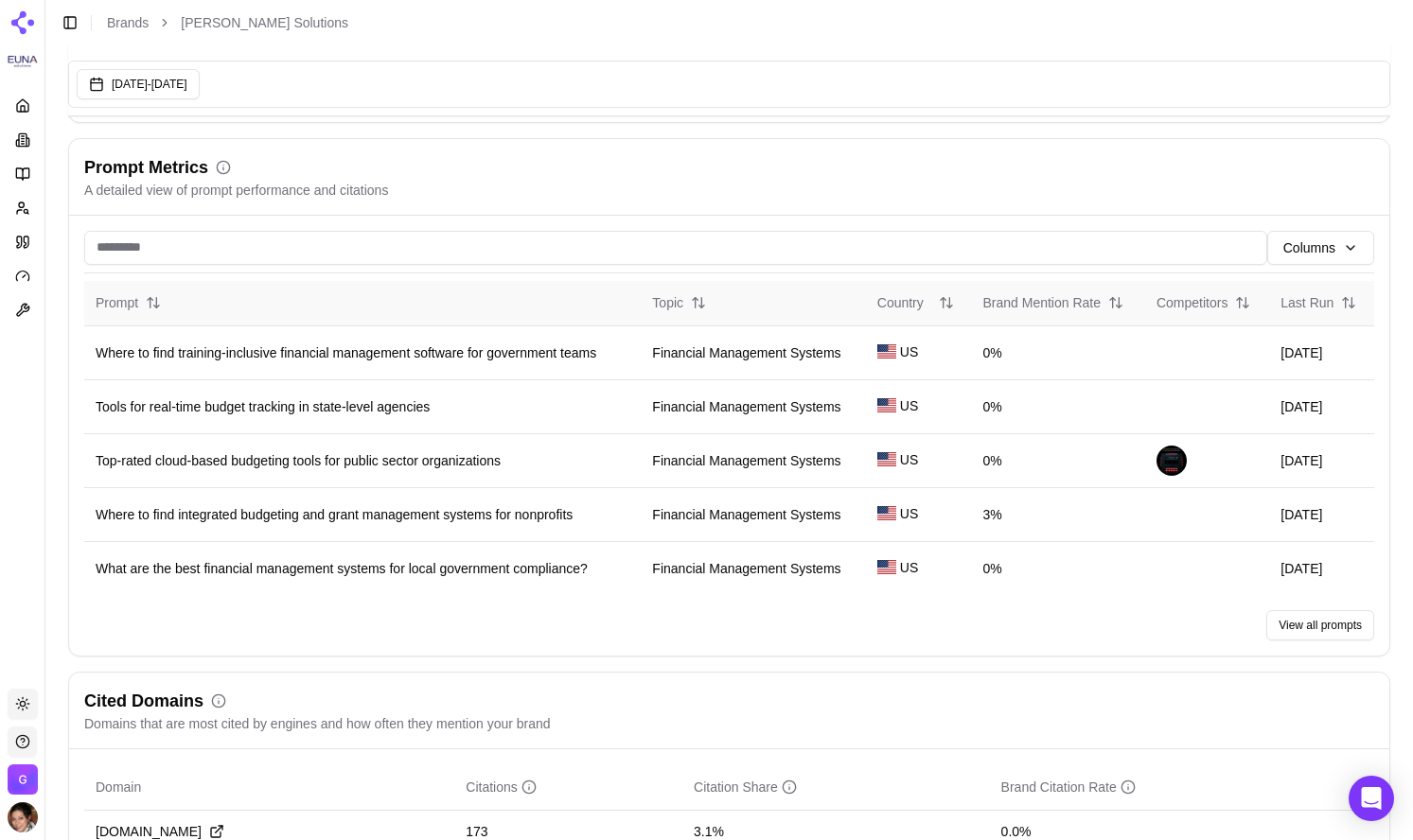 click on "Brand Mention Rate" at bounding box center [1052, 303] 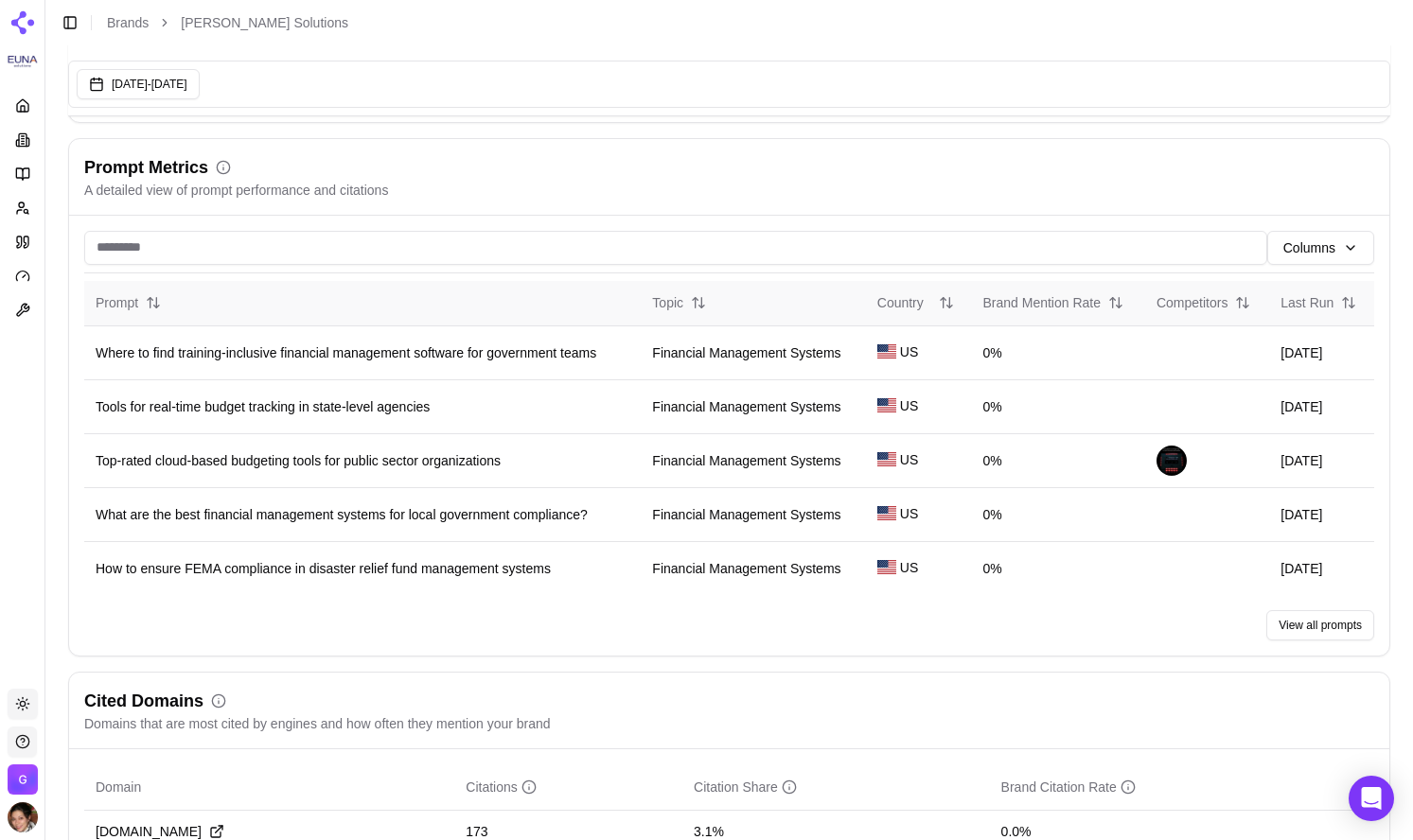 click on "Brand Mention Rate" at bounding box center [1052, 303] 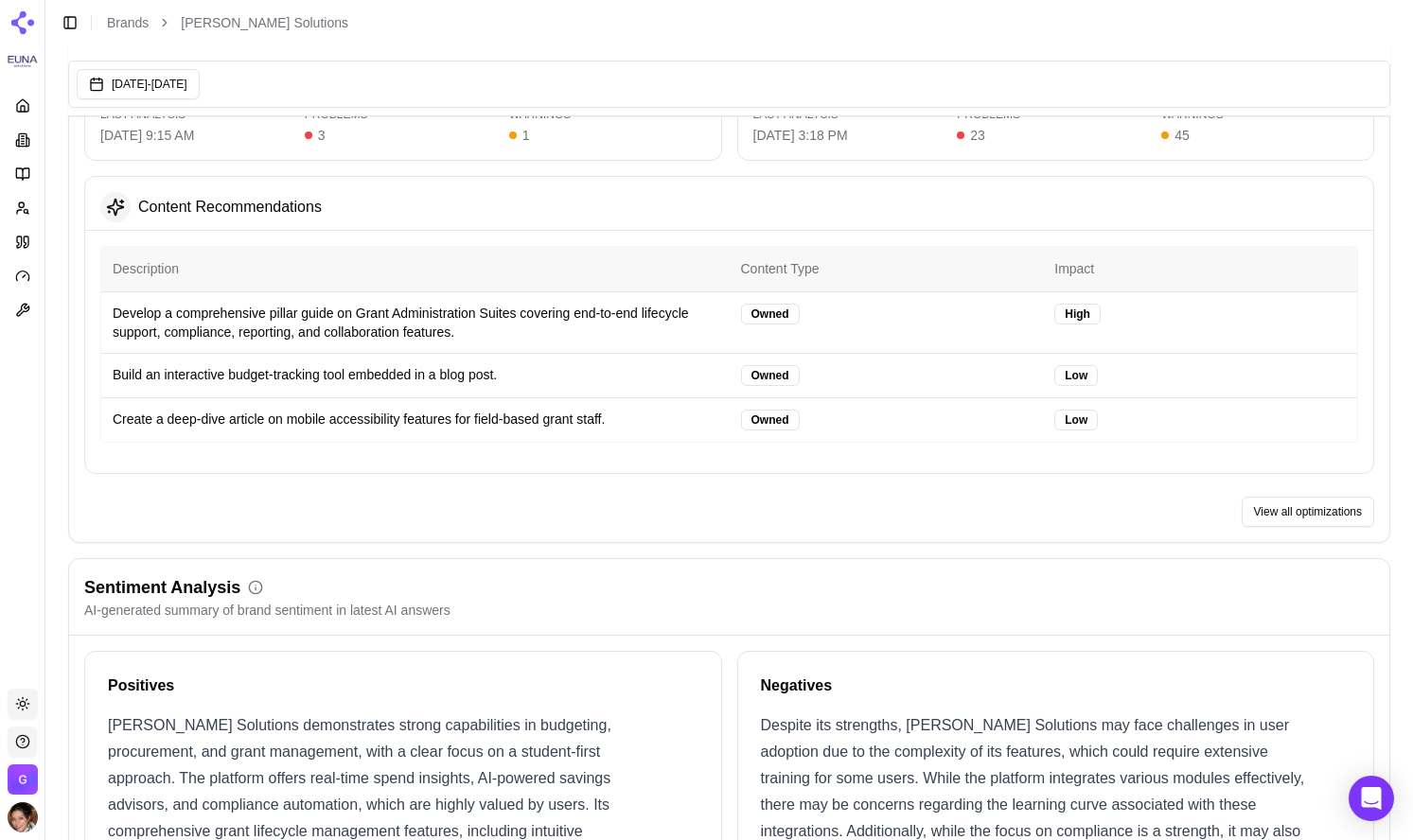 scroll, scrollTop: 2314, scrollLeft: 0, axis: vertical 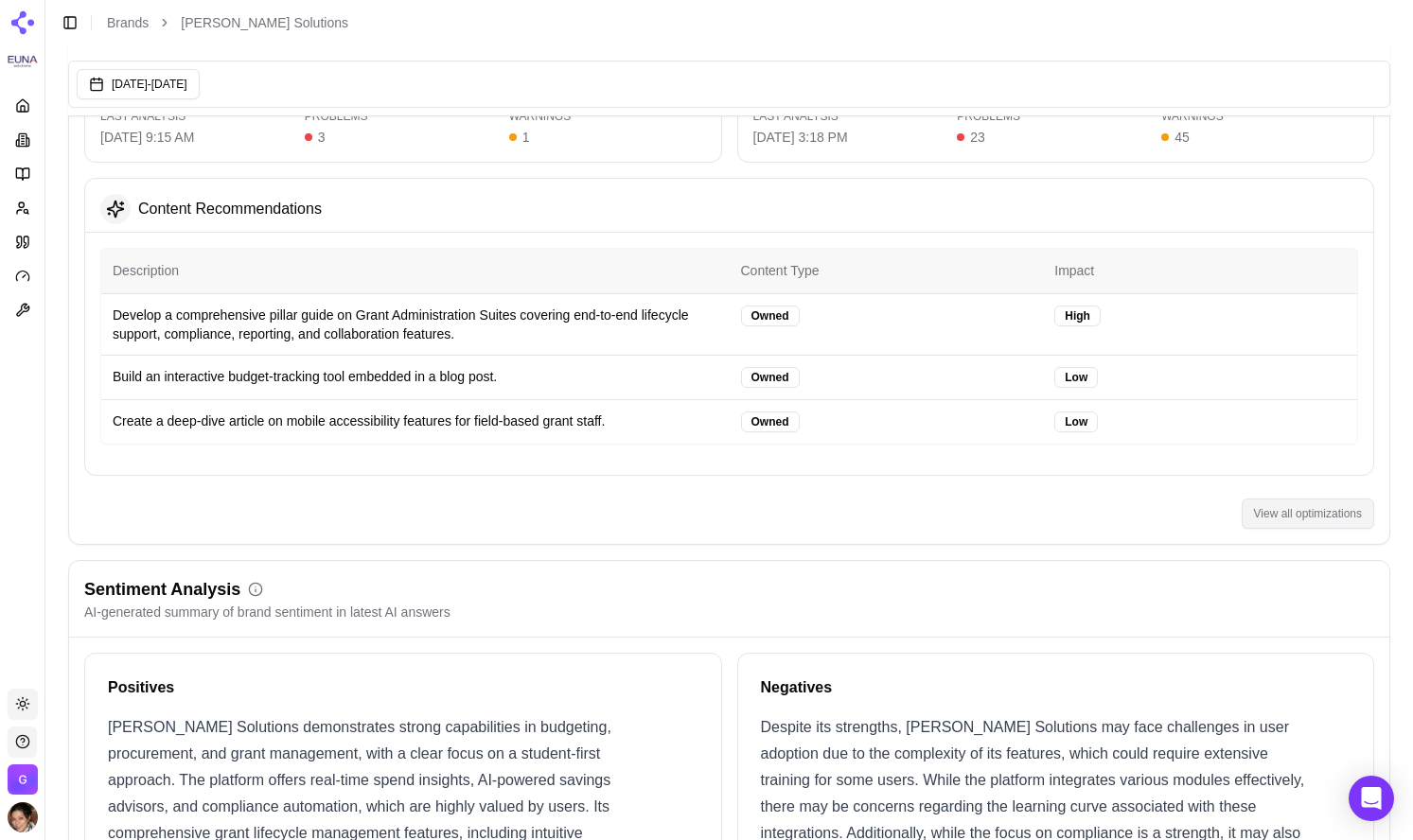click on "View all optimizations" at bounding box center [1308, 514] 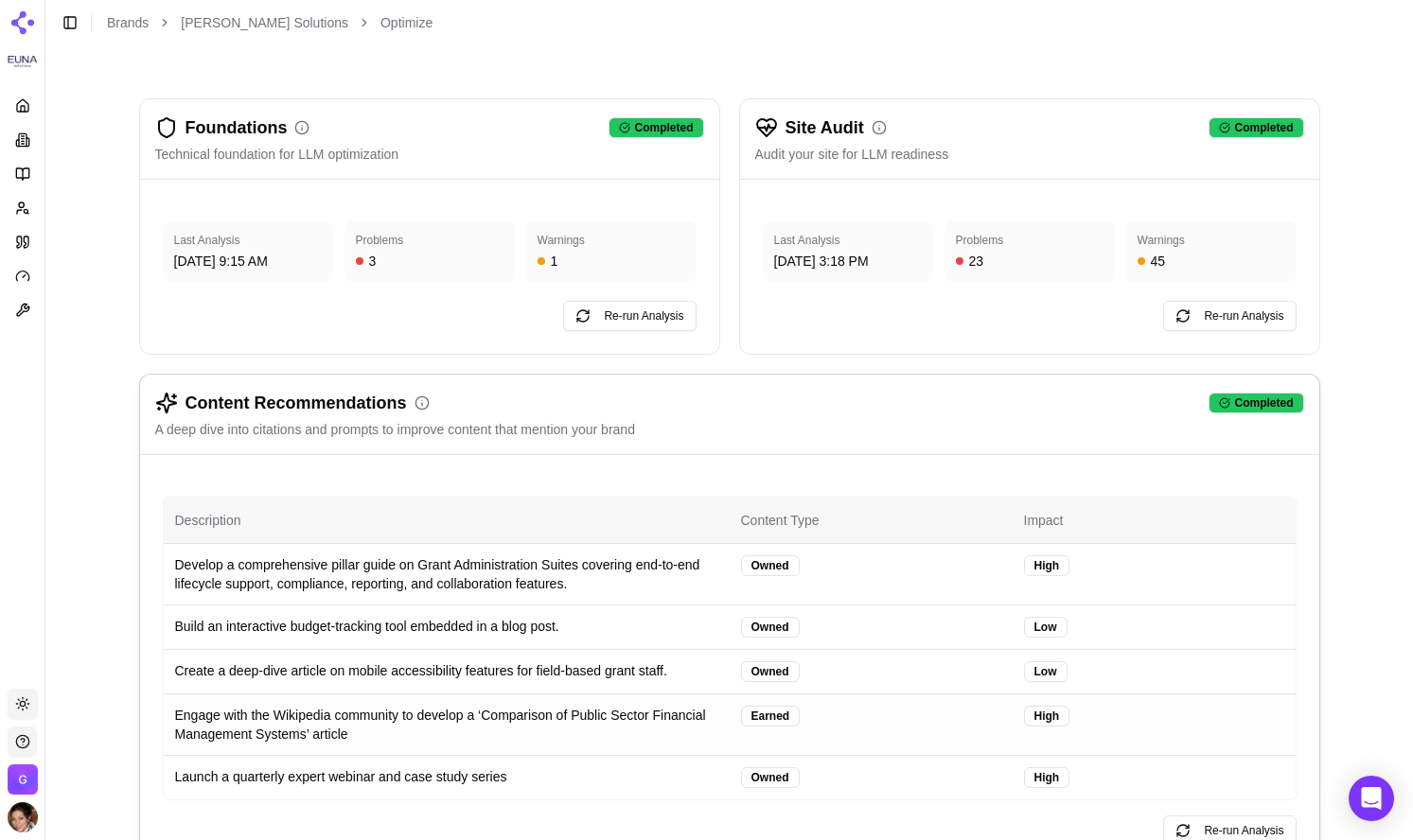 scroll, scrollTop: 82, scrollLeft: 0, axis: vertical 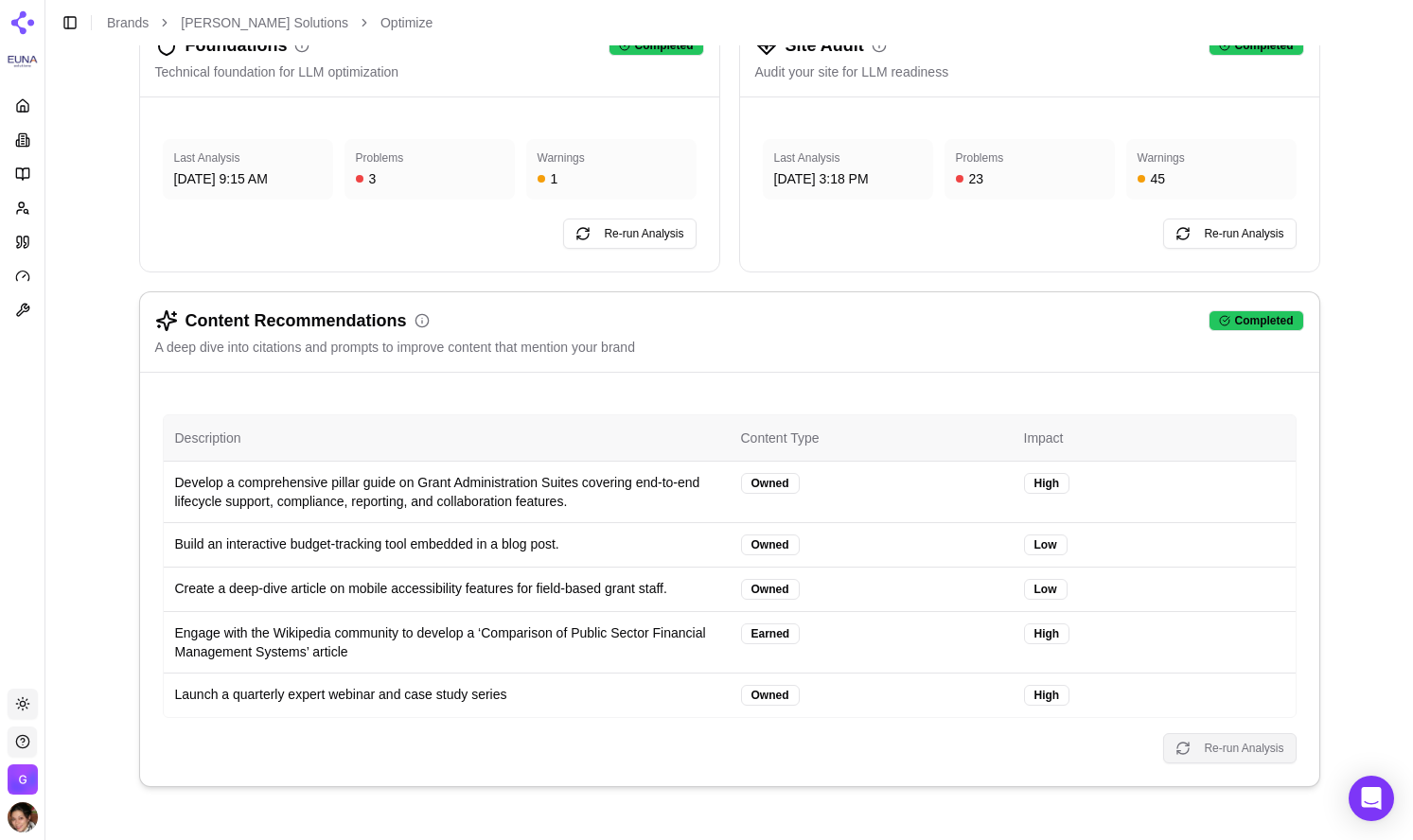 click on "Re-run Analysis" at bounding box center (1229, 748) 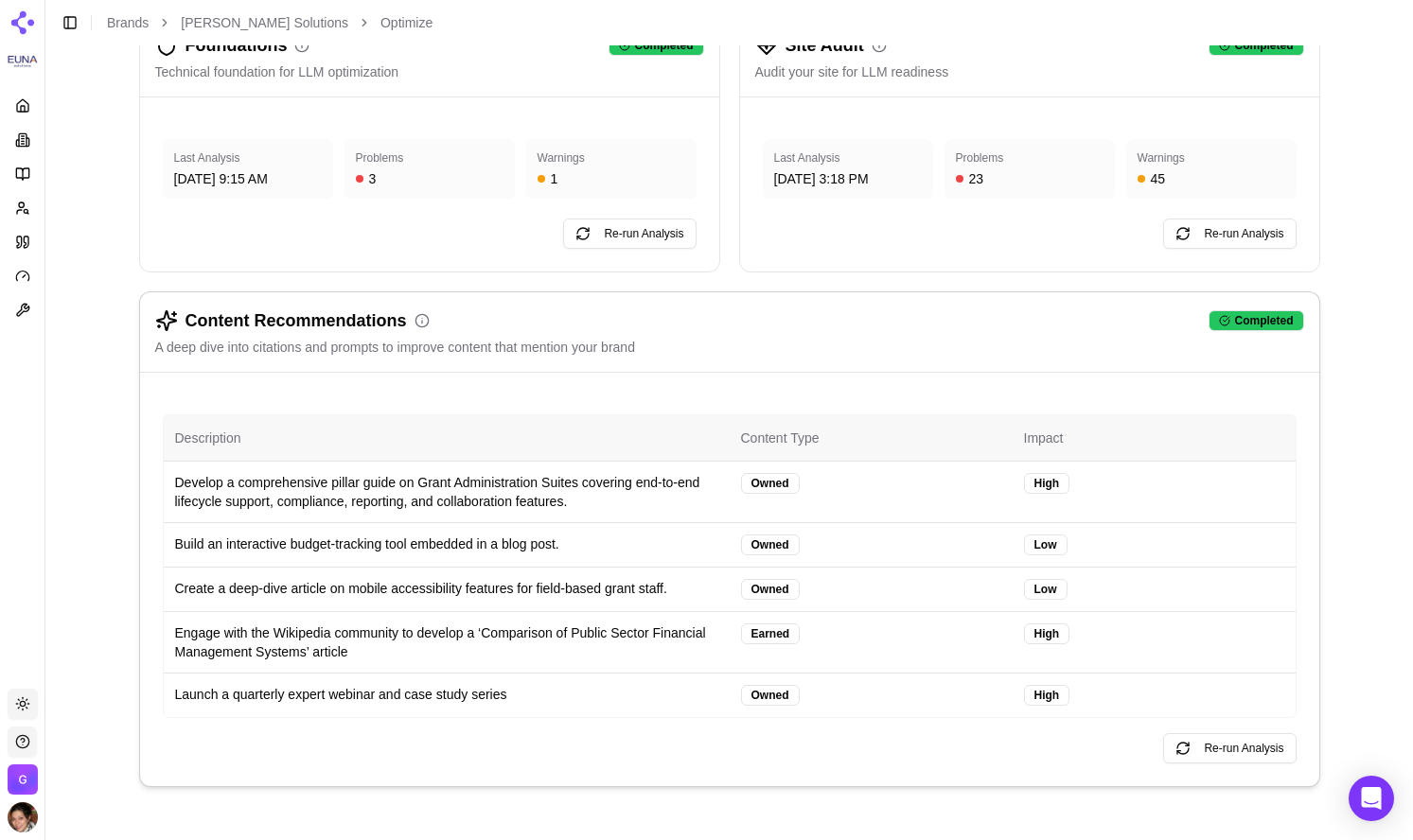 scroll, scrollTop: 0, scrollLeft: 0, axis: both 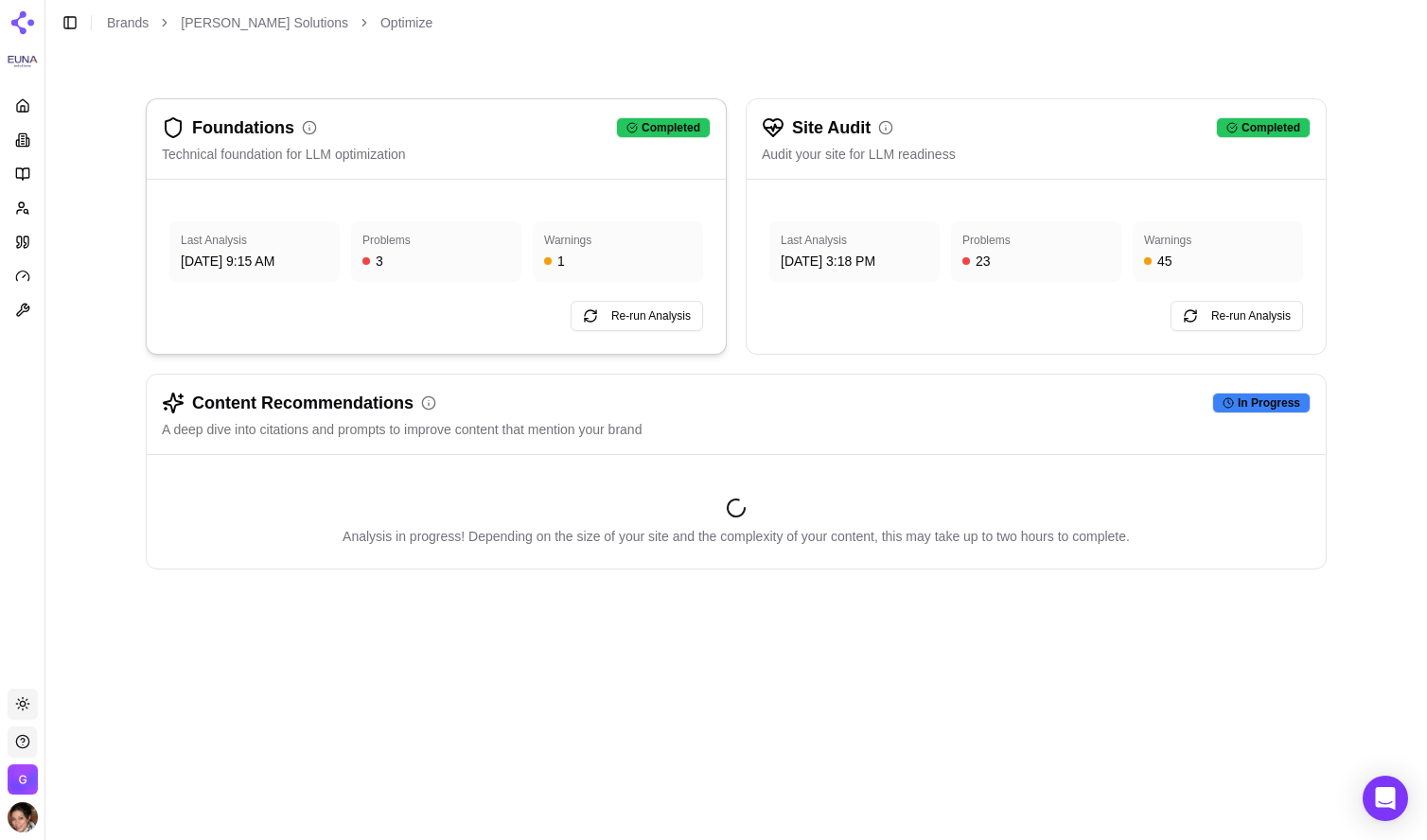 click on "Technical foundation for LLM optimization" at bounding box center (436, 154) 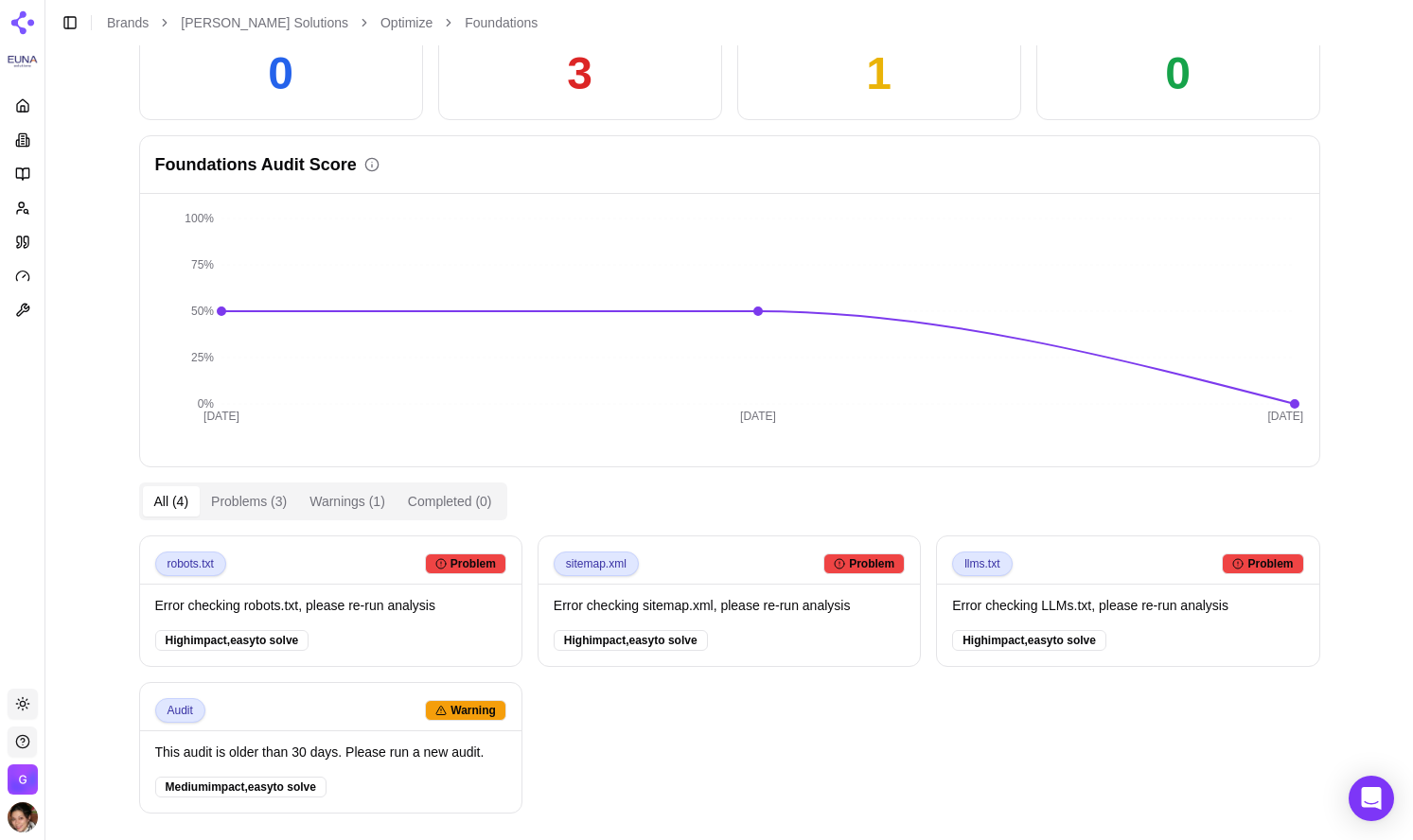 scroll, scrollTop: 265, scrollLeft: 0, axis: vertical 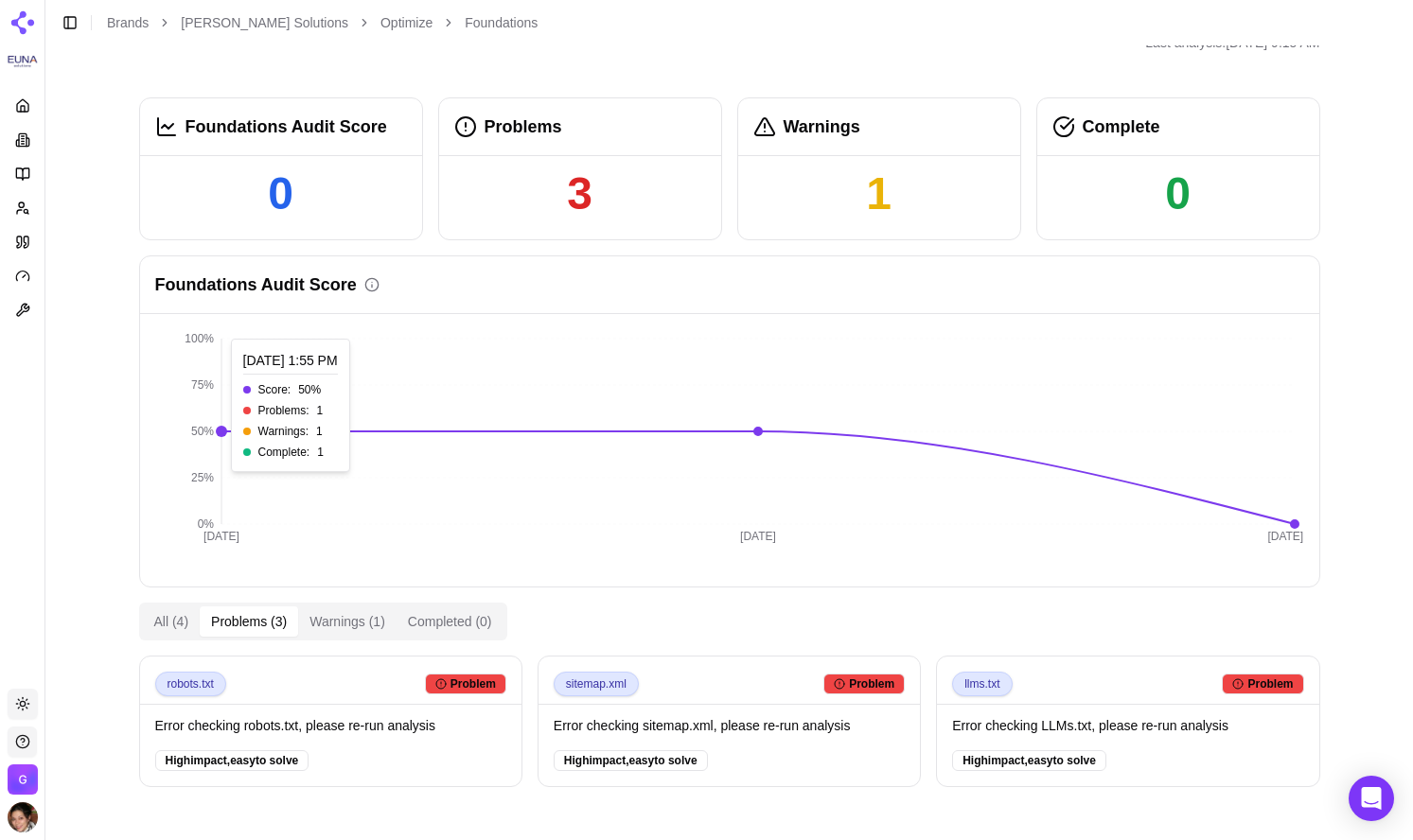 click on "Foundation analysis is the first step in optimizing your brand. It performs tests on your domain to ensure it is correctly configured for crawling by major LLM provider bots. Run Analysis Last analysis:  [DATE] 9:15 AM Foundations Audit Score 0 Problems 3 Warnings 1 Complete 0 Foundations Audit Score [DATE] May [DATE] 0% 25% 50% 75% 100% [DATE] 1:55 PM Score:   50 % Problems:   1 Warnings:   1 Complete:   1 All (4) Problems (3) Warnings (1) Completed (0) robots.txt   Problem Error checking robots.txt, please re-run analysis High  impact,  easy  to solve sitemap.xml   Problem Error checking sitemap.xml, please re-run analysis High  impact,  easy  to solve llms.txt   Problem Error checking LLMs.txt, please re-run analysis High  impact,  easy  to solve" at bounding box center (730, 383) 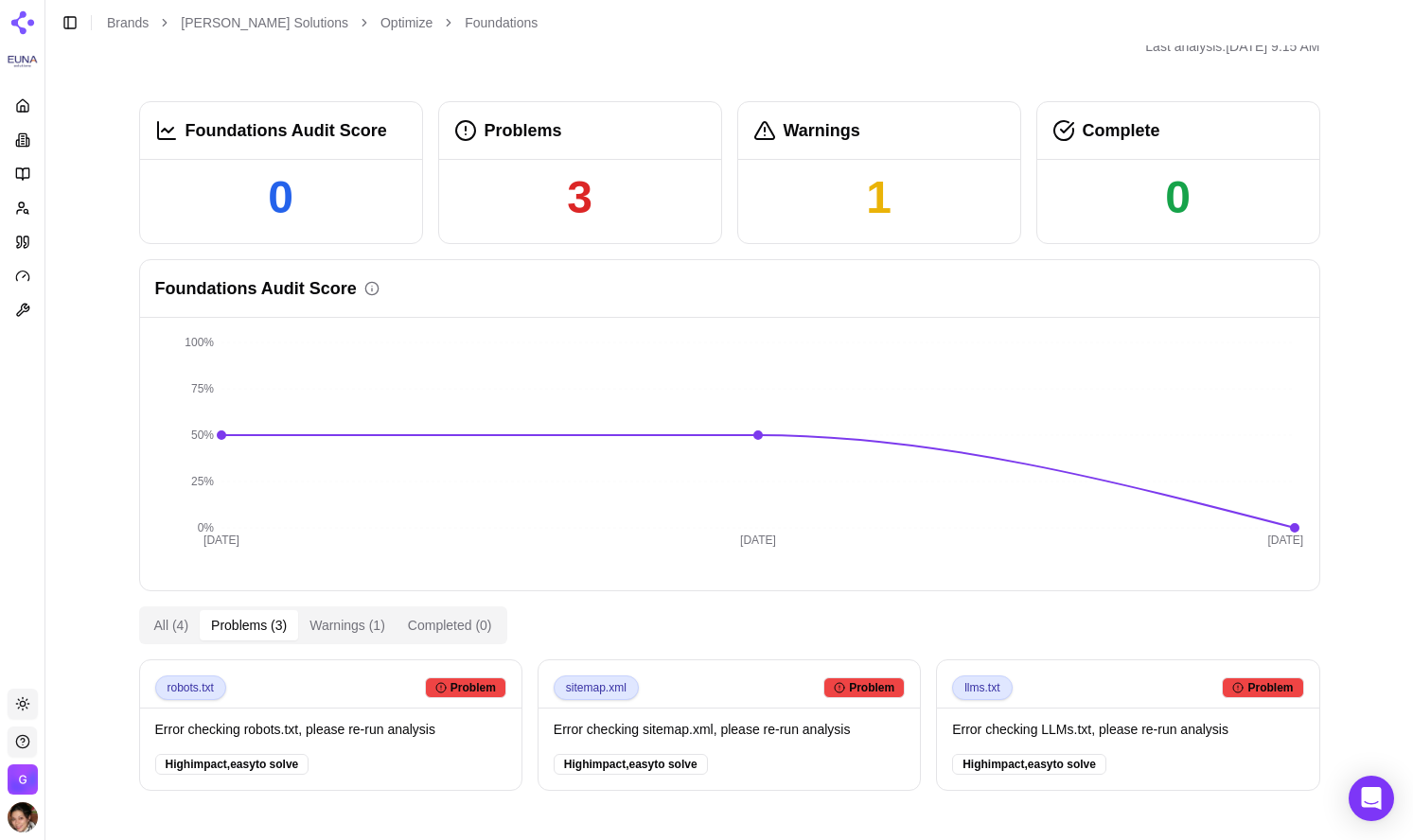 scroll, scrollTop: 114, scrollLeft: 0, axis: vertical 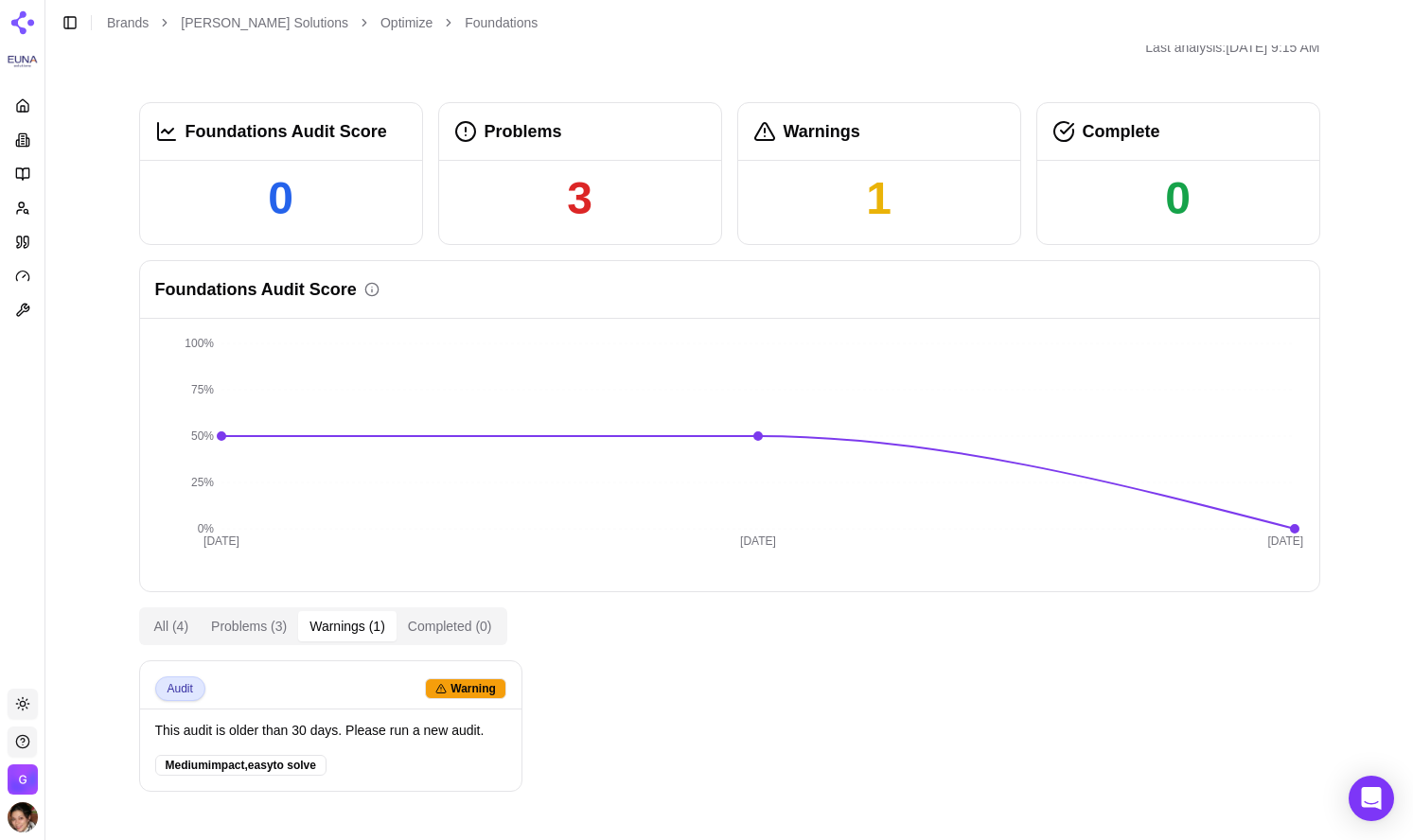 click on "Warnings (1)" at bounding box center [347, 626] 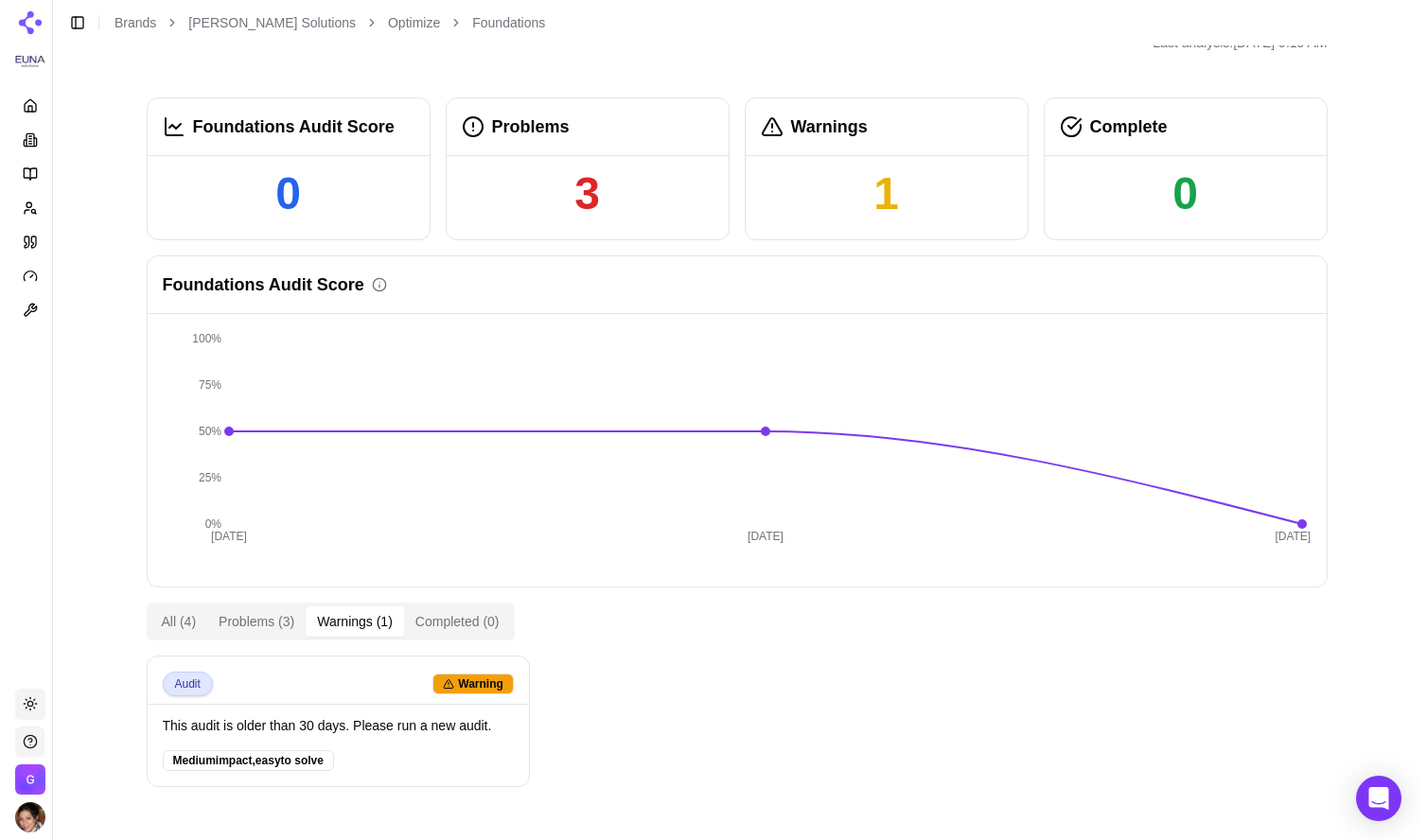 scroll, scrollTop: 0, scrollLeft: 0, axis: both 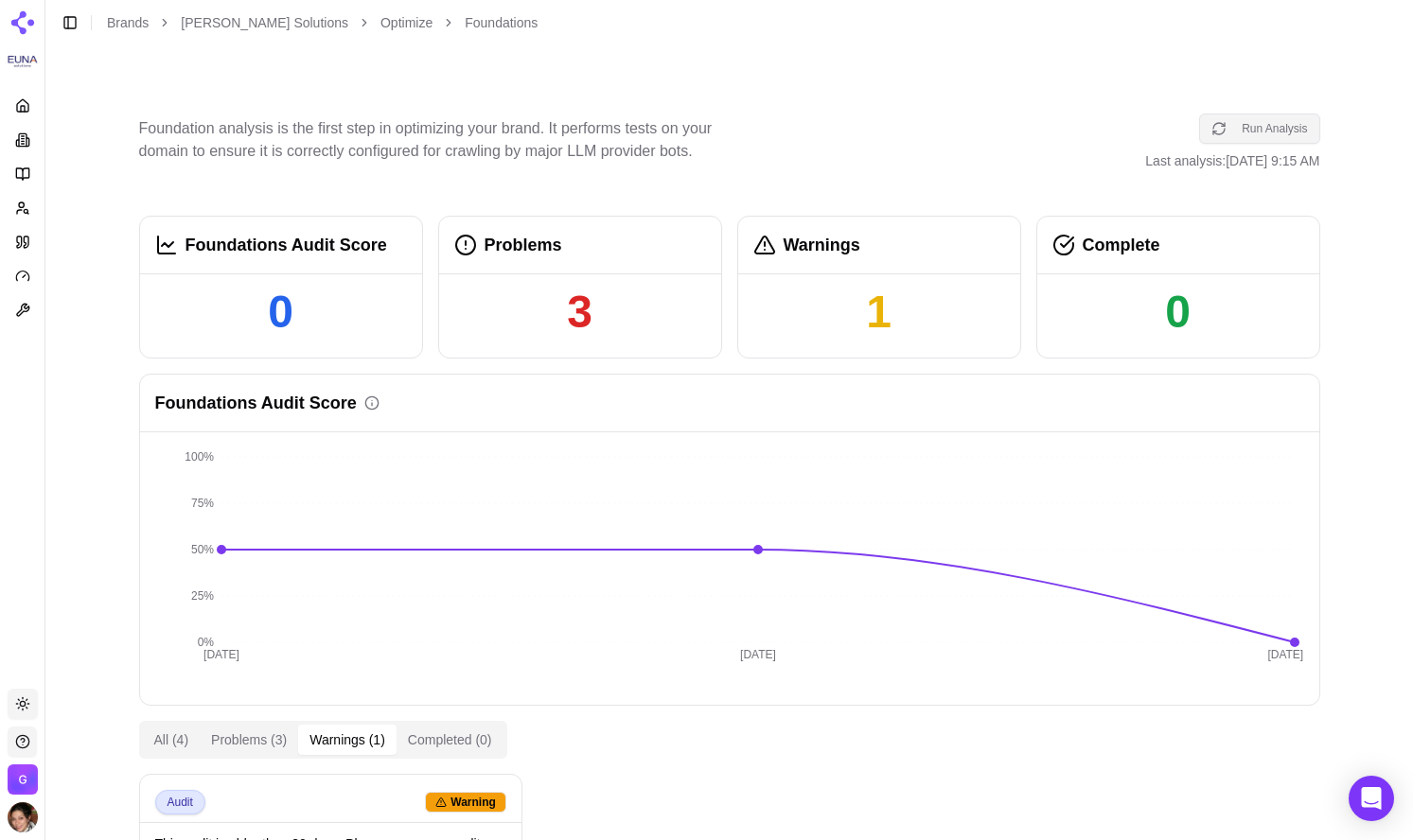 click on "Run Analysis" at bounding box center (1259, 129) 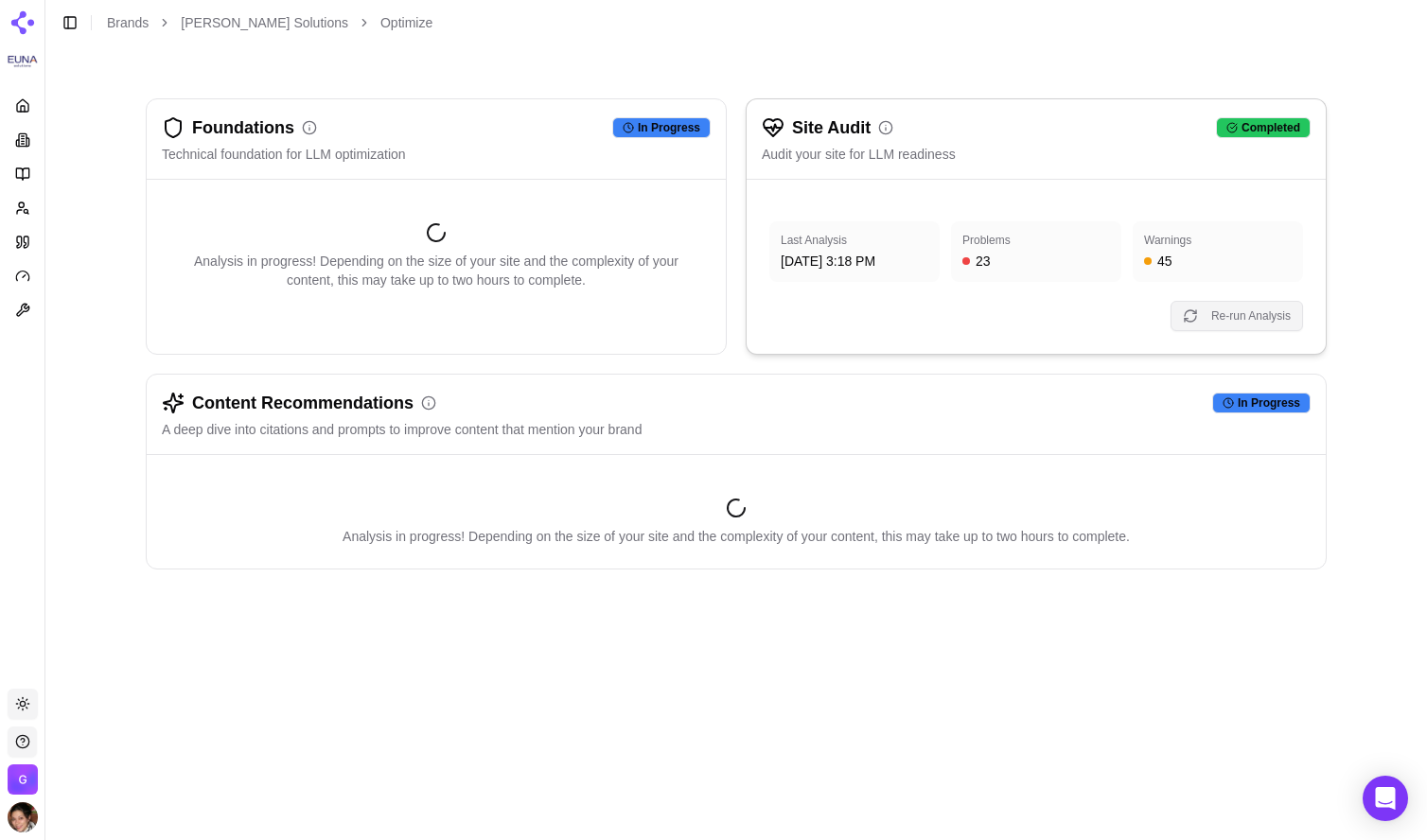 click on "Re-run Analysis" at bounding box center [1237, 316] 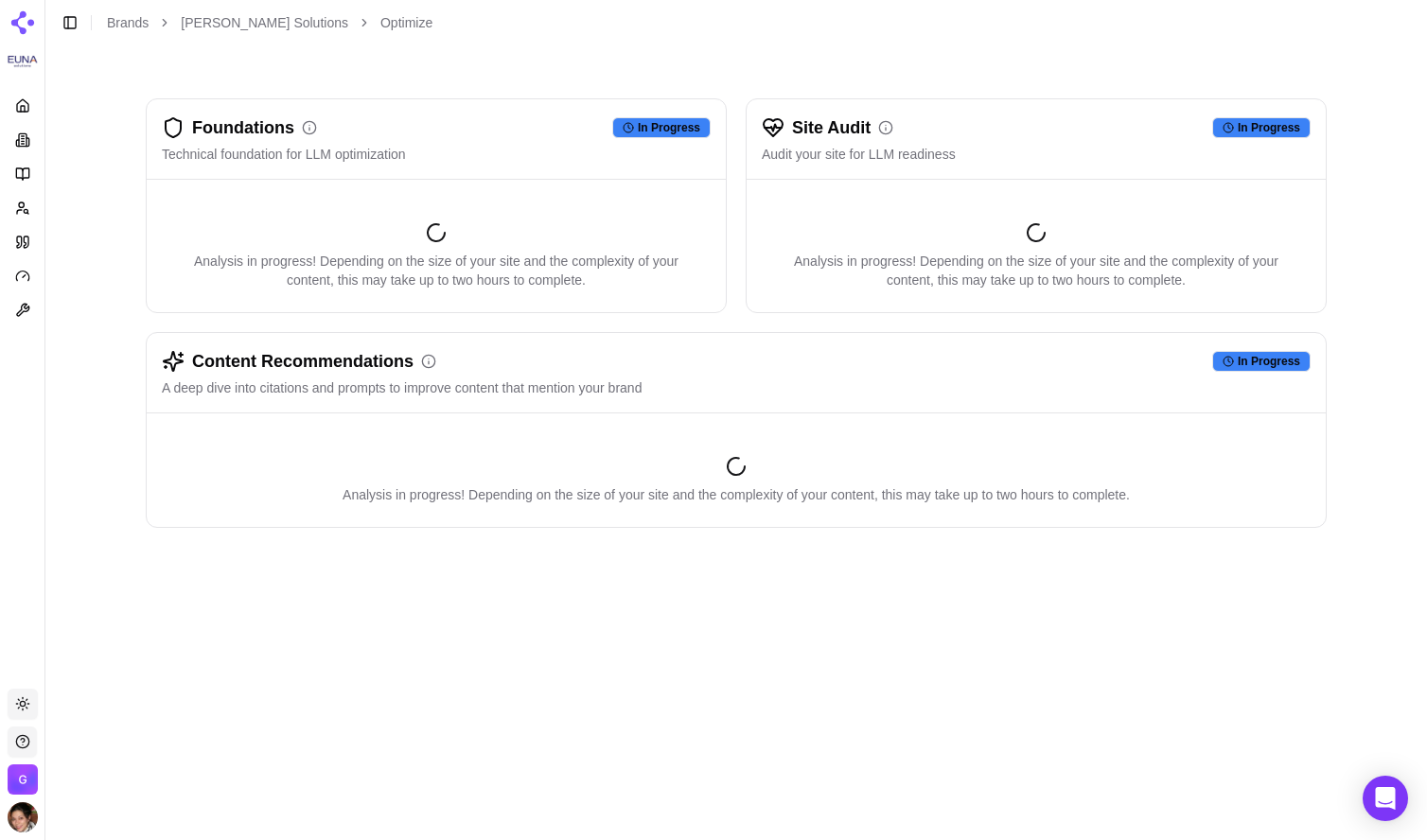click at bounding box center [23, 23] 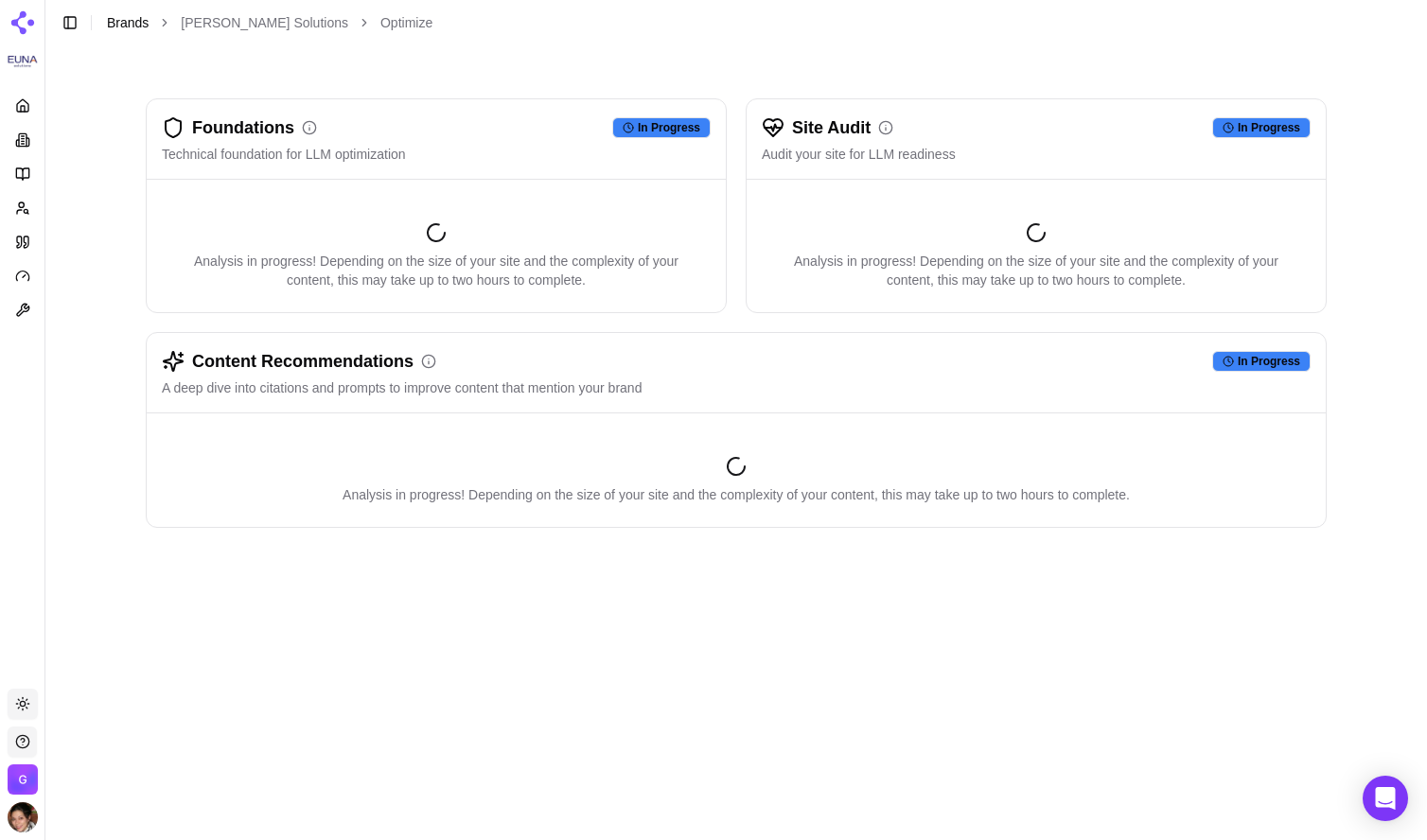 click on "Brands" at bounding box center (128, 23) 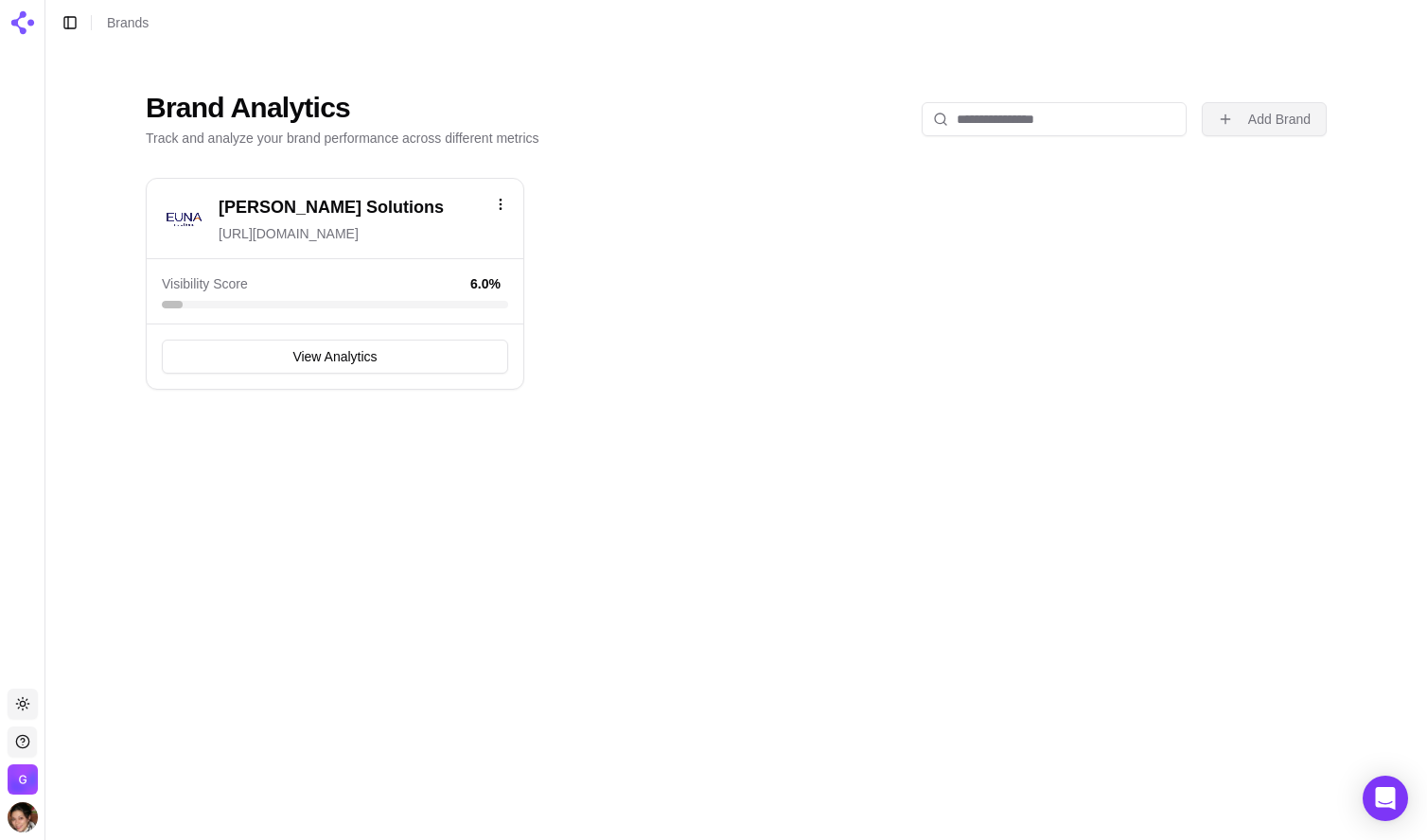 click on "Add Brand" at bounding box center (1264, 119) 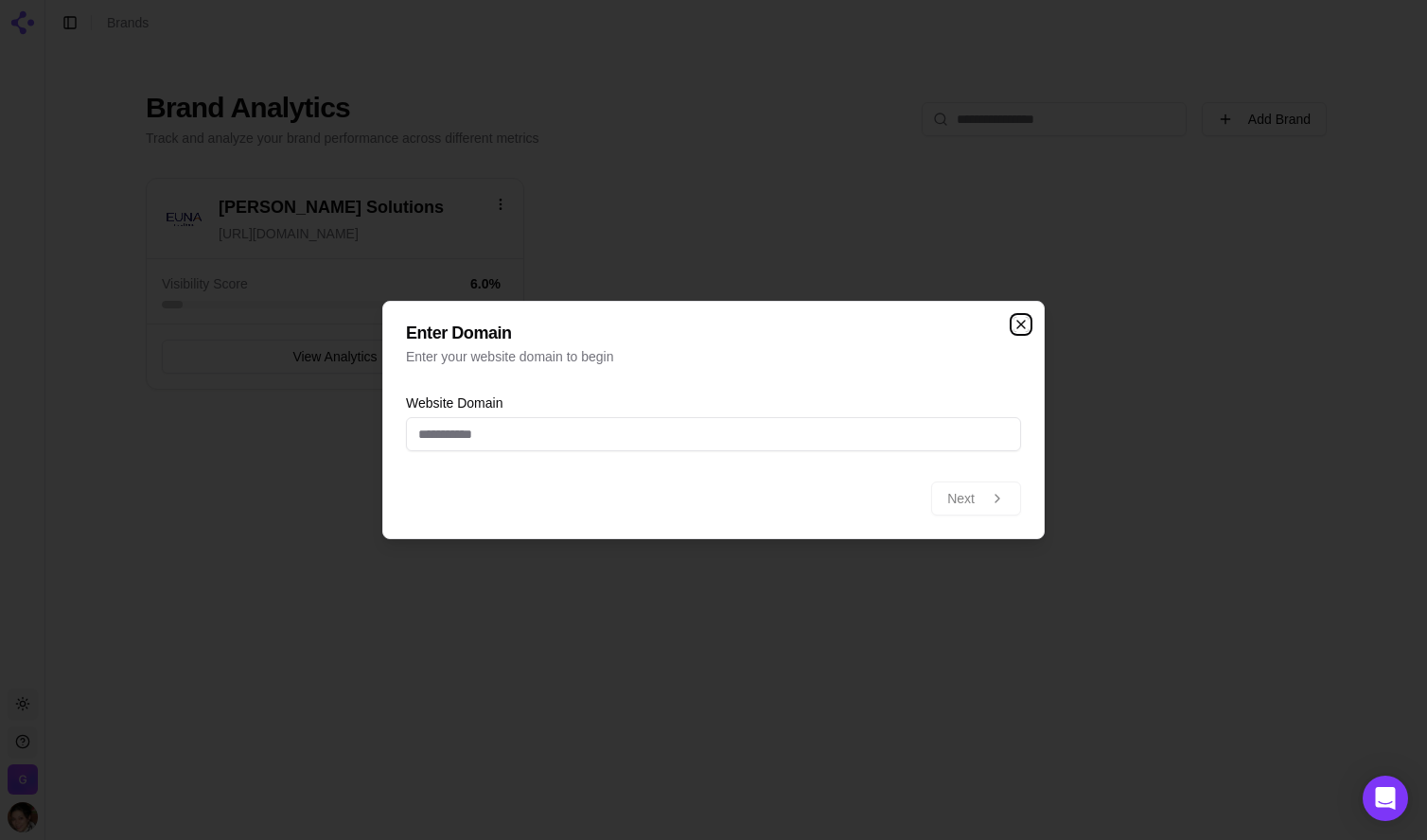 click 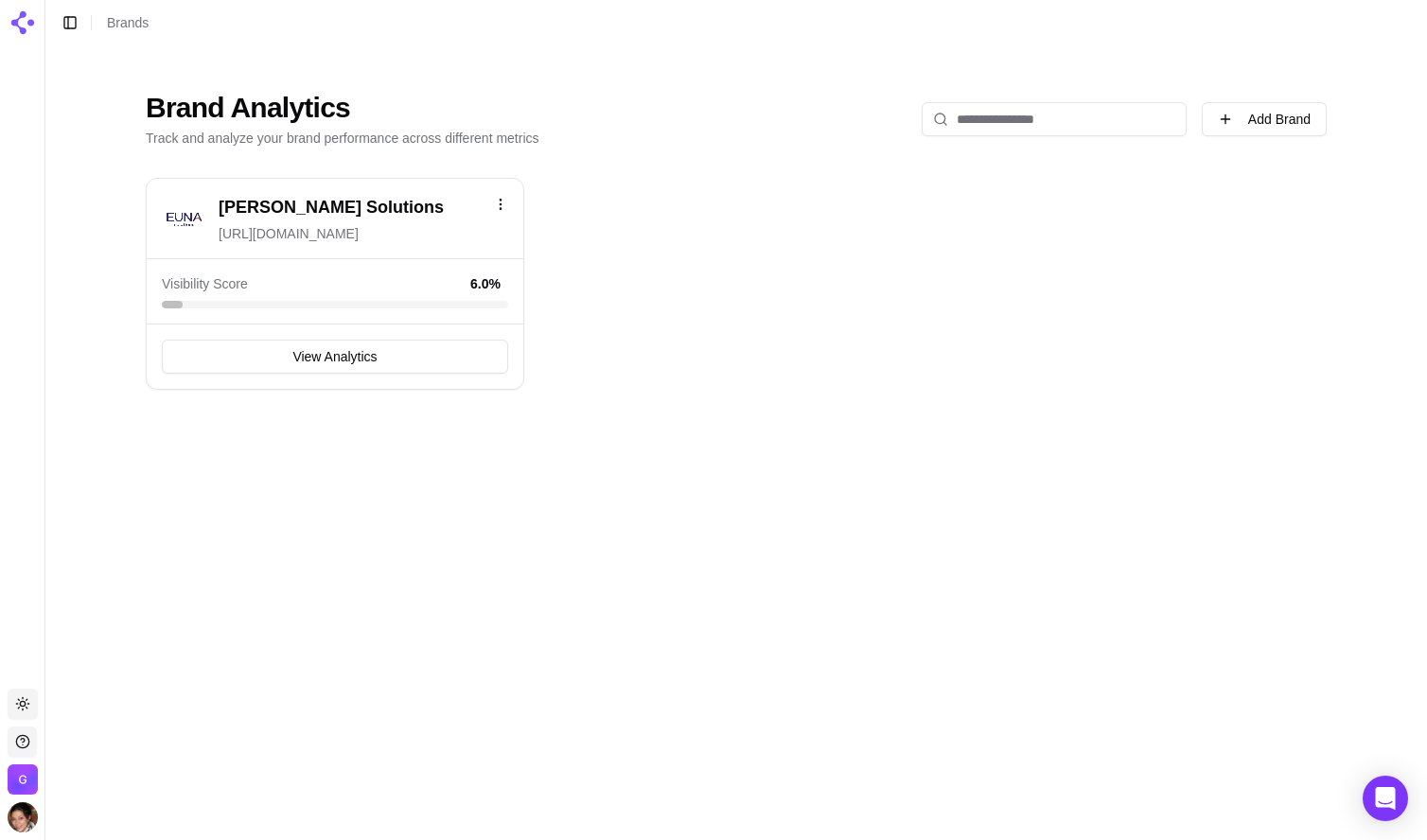 click on "25% Toggle theme [PERSON_NAME] Marketing Group   Toggle Sidebar Brands Brand Analytics Track and analyze your brand performance across different metrics Add Brand [PERSON_NAME] Solutions [URL][DOMAIN_NAME] Visibility Score 6.0 % View Analytics Edit Delete" at bounding box center (714, 420) 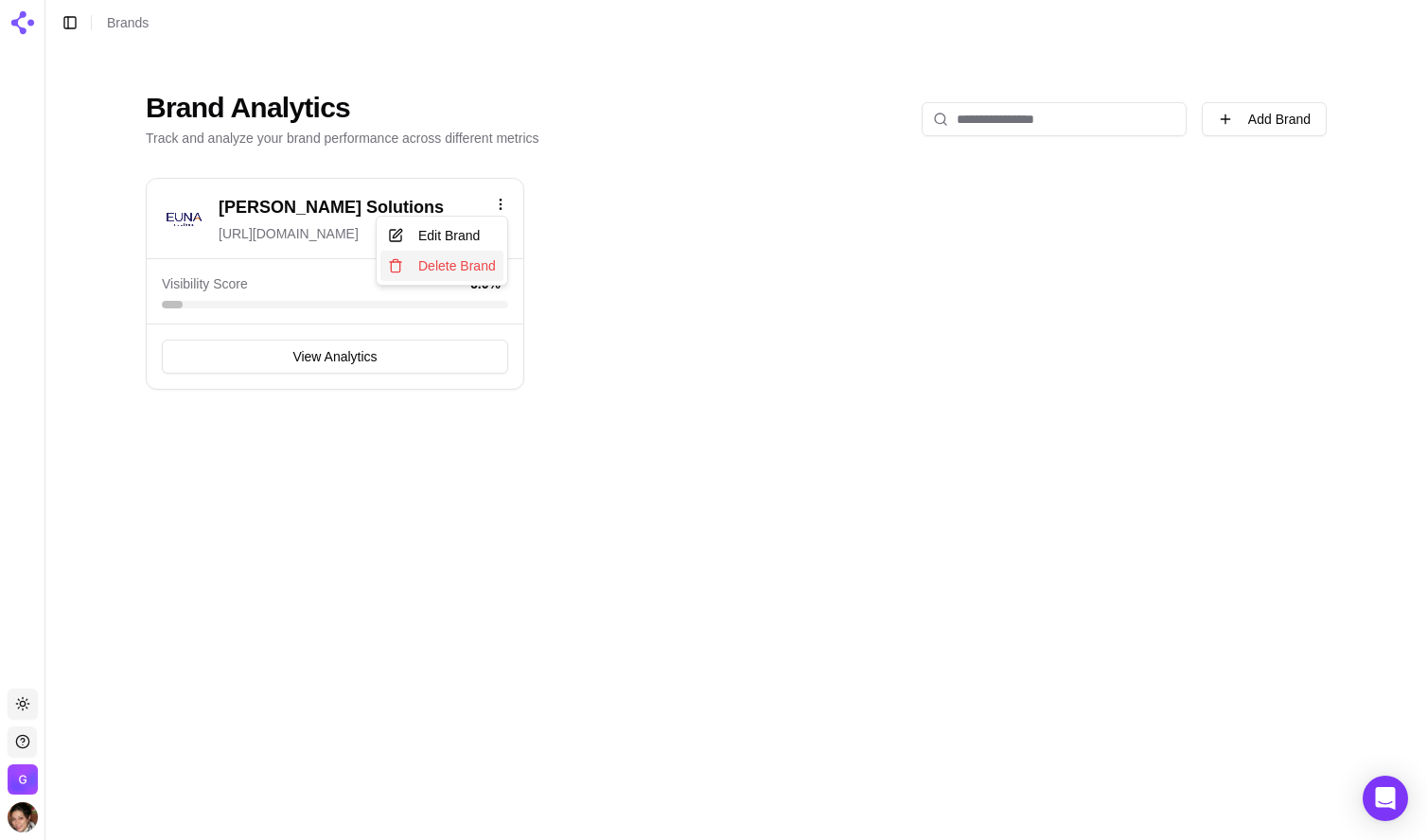 click on "Delete Brand" at bounding box center [442, 266] 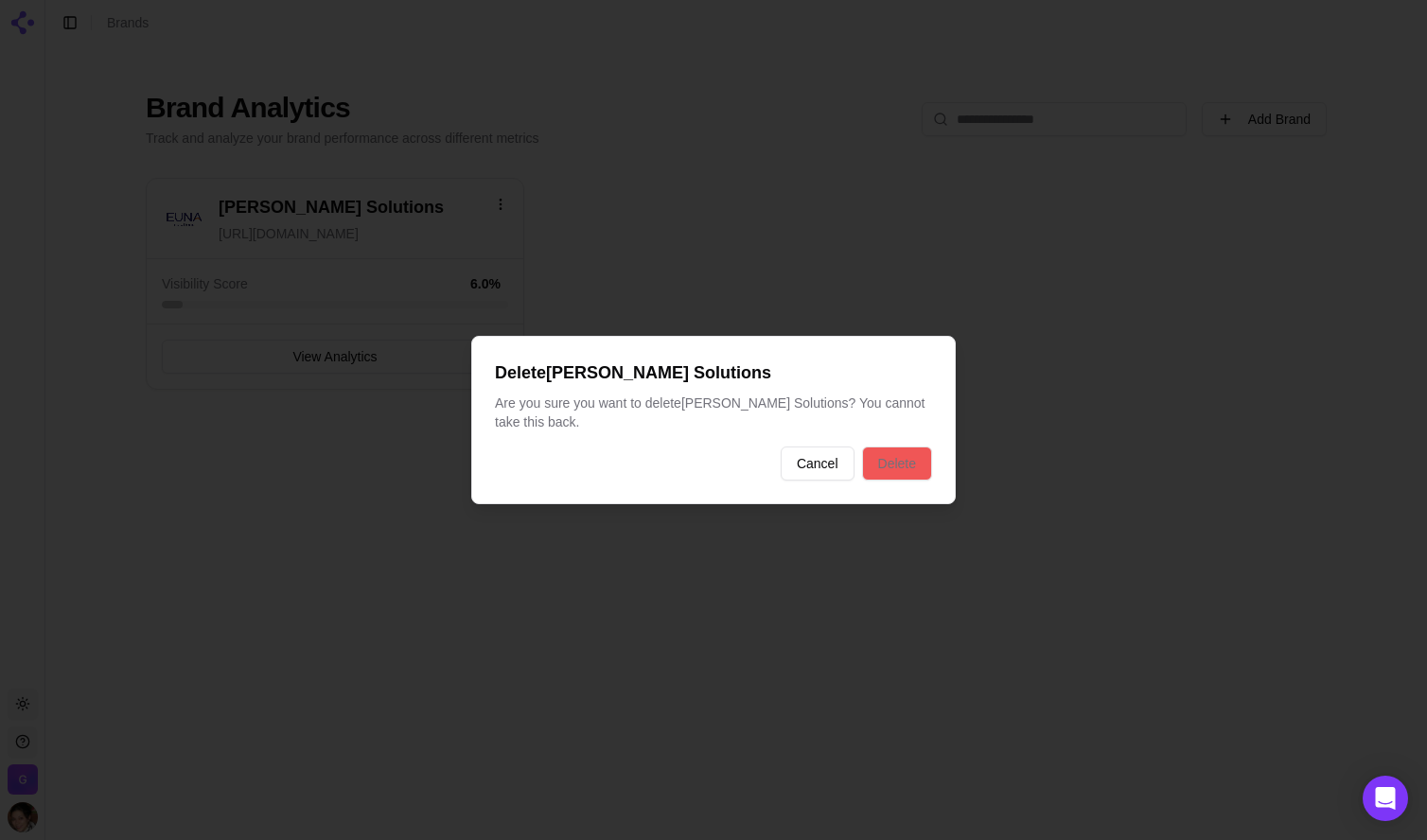 click on "Delete" at bounding box center (897, 464) 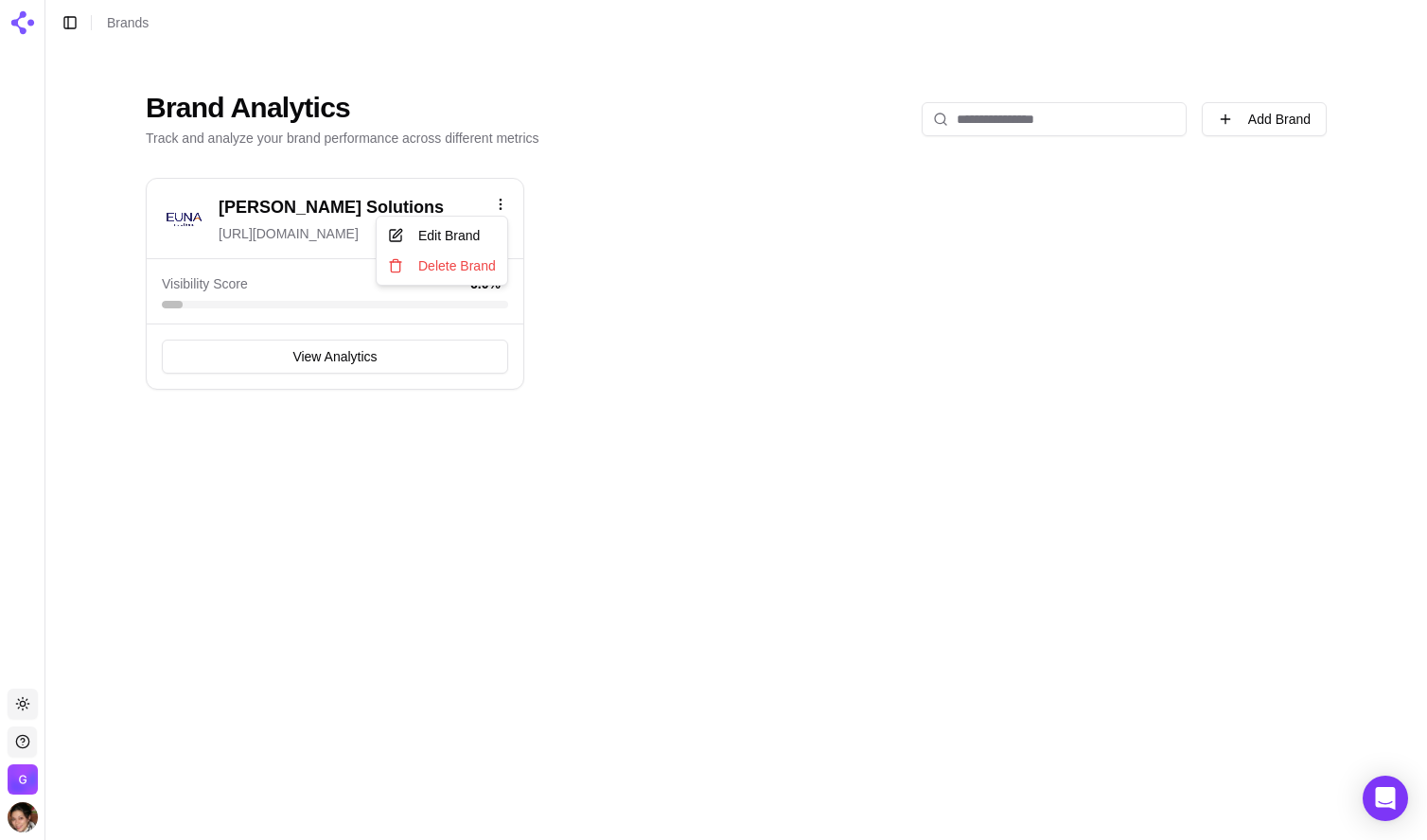click on "25% Toggle theme [PERSON_NAME] Marketing Group   Toggle Sidebar Brands Brand Analytics Track and analyze your brand performance across different metrics Add Brand [PERSON_NAME] Solutions [URL][DOMAIN_NAME] Visibility Score 6.0 % View Analytics Edit Delete Edit Brand Delete Brand" at bounding box center [714, 420] 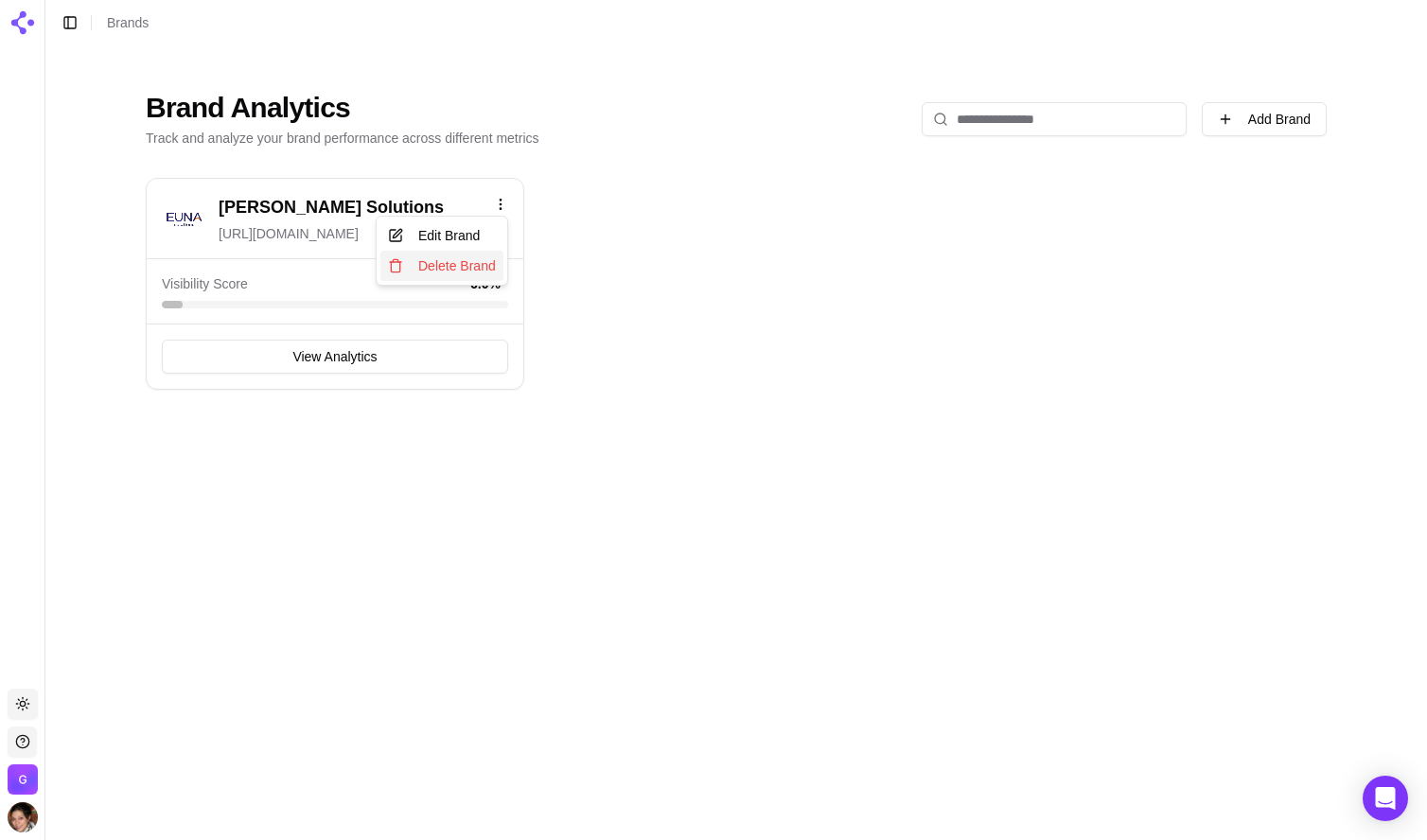 click on "Delete Brand" at bounding box center (442, 266) 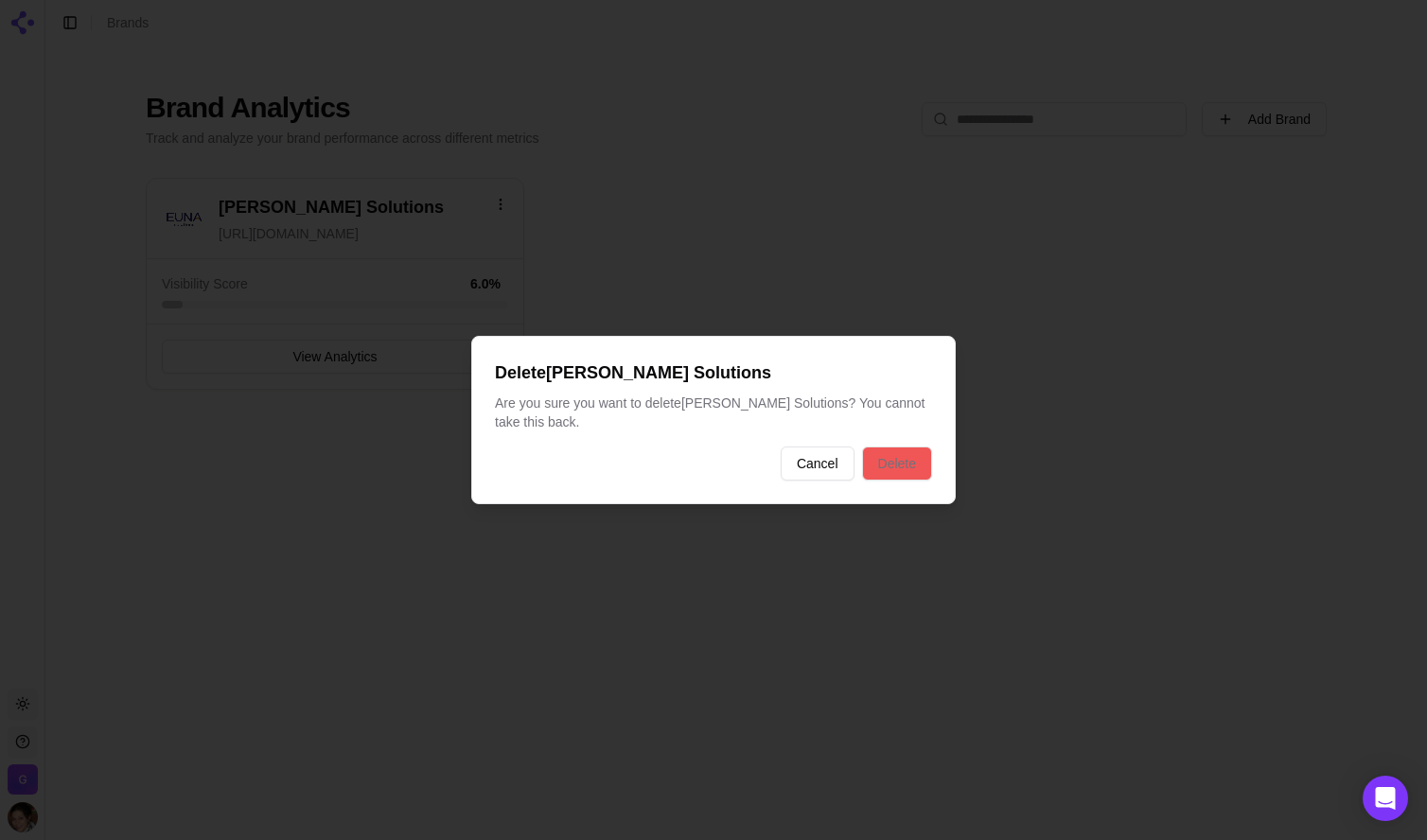 click on "Delete" at bounding box center (897, 464) 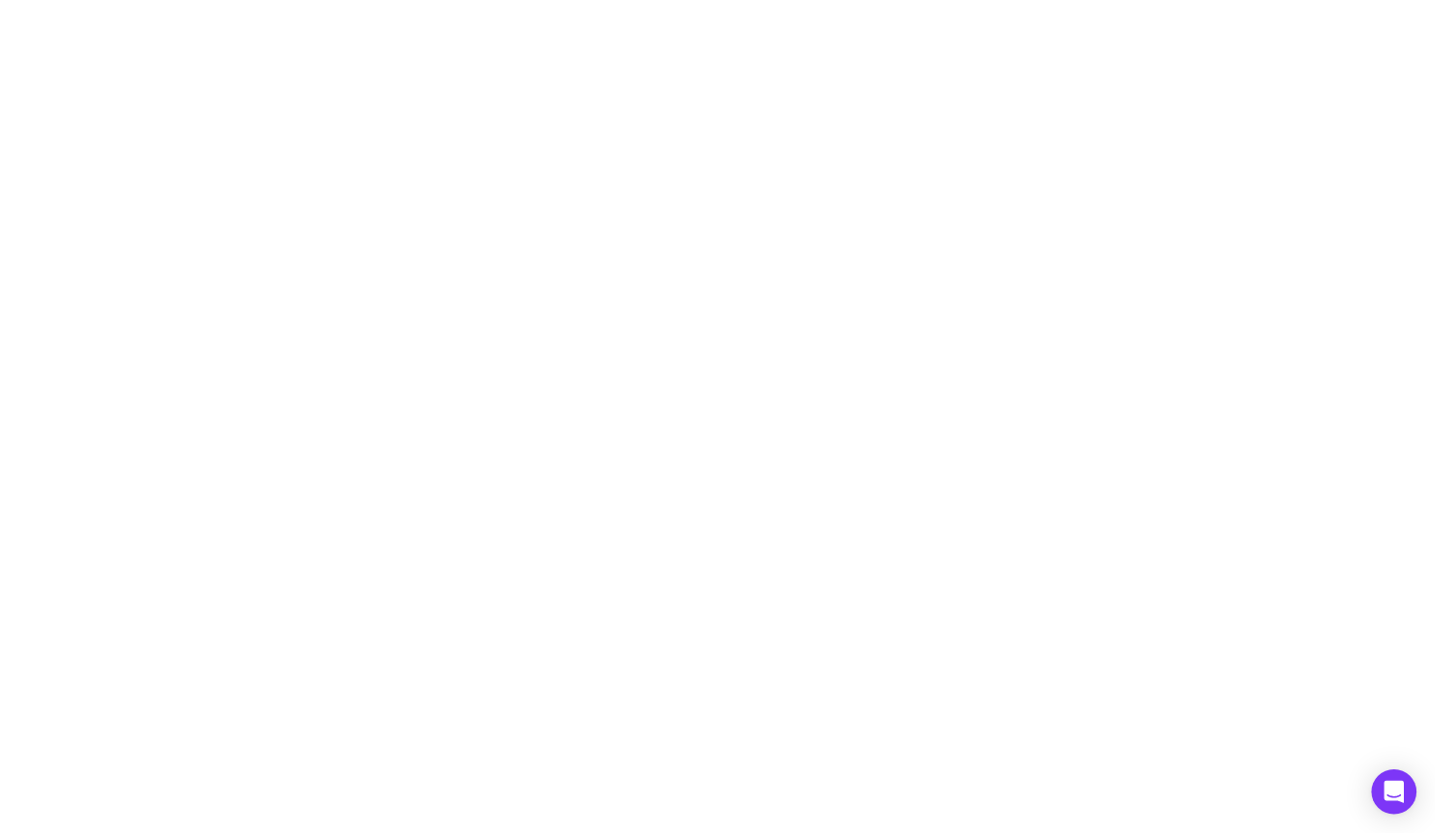 scroll, scrollTop: 0, scrollLeft: 0, axis: both 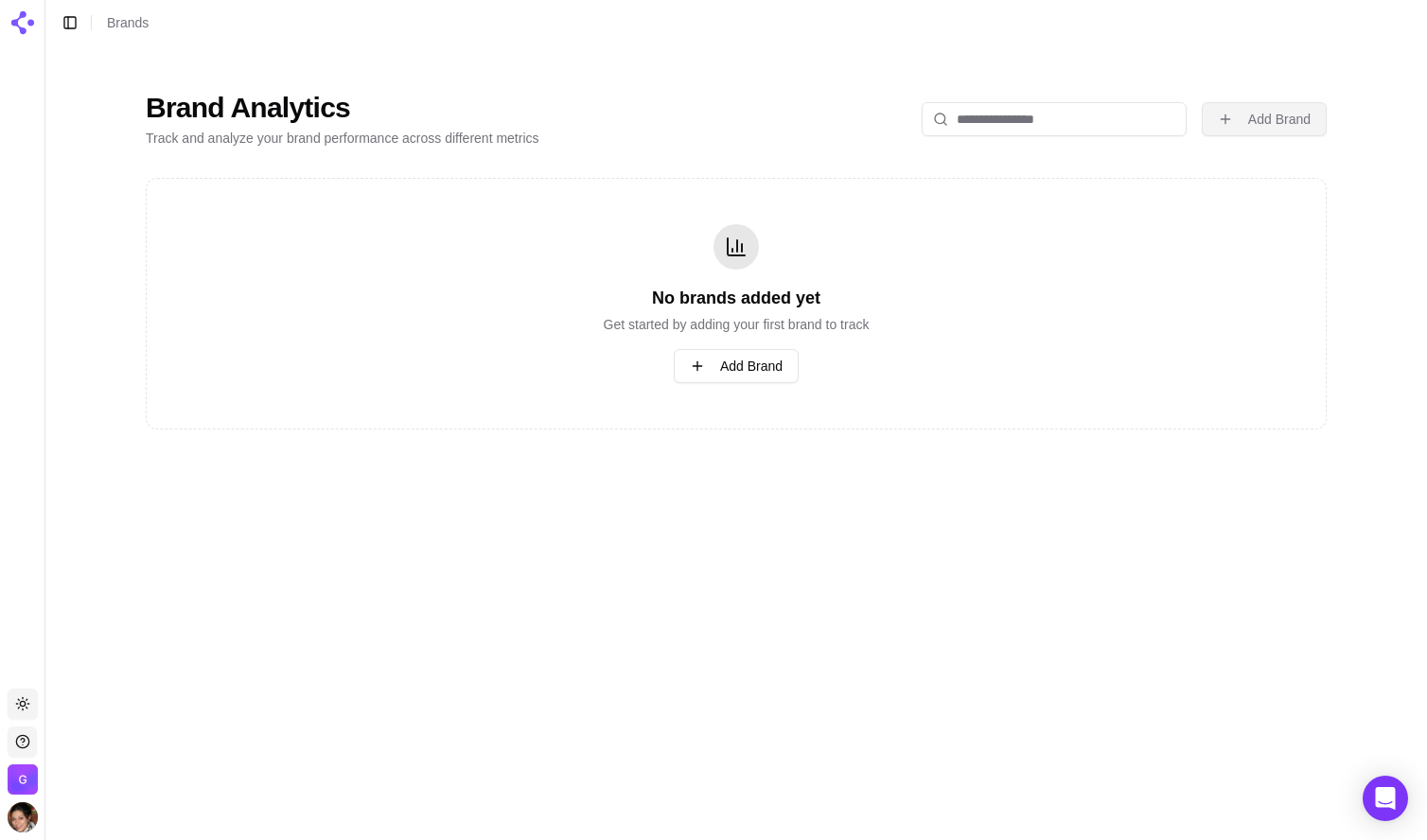 click on "Add Brand" at bounding box center (1264, 119) 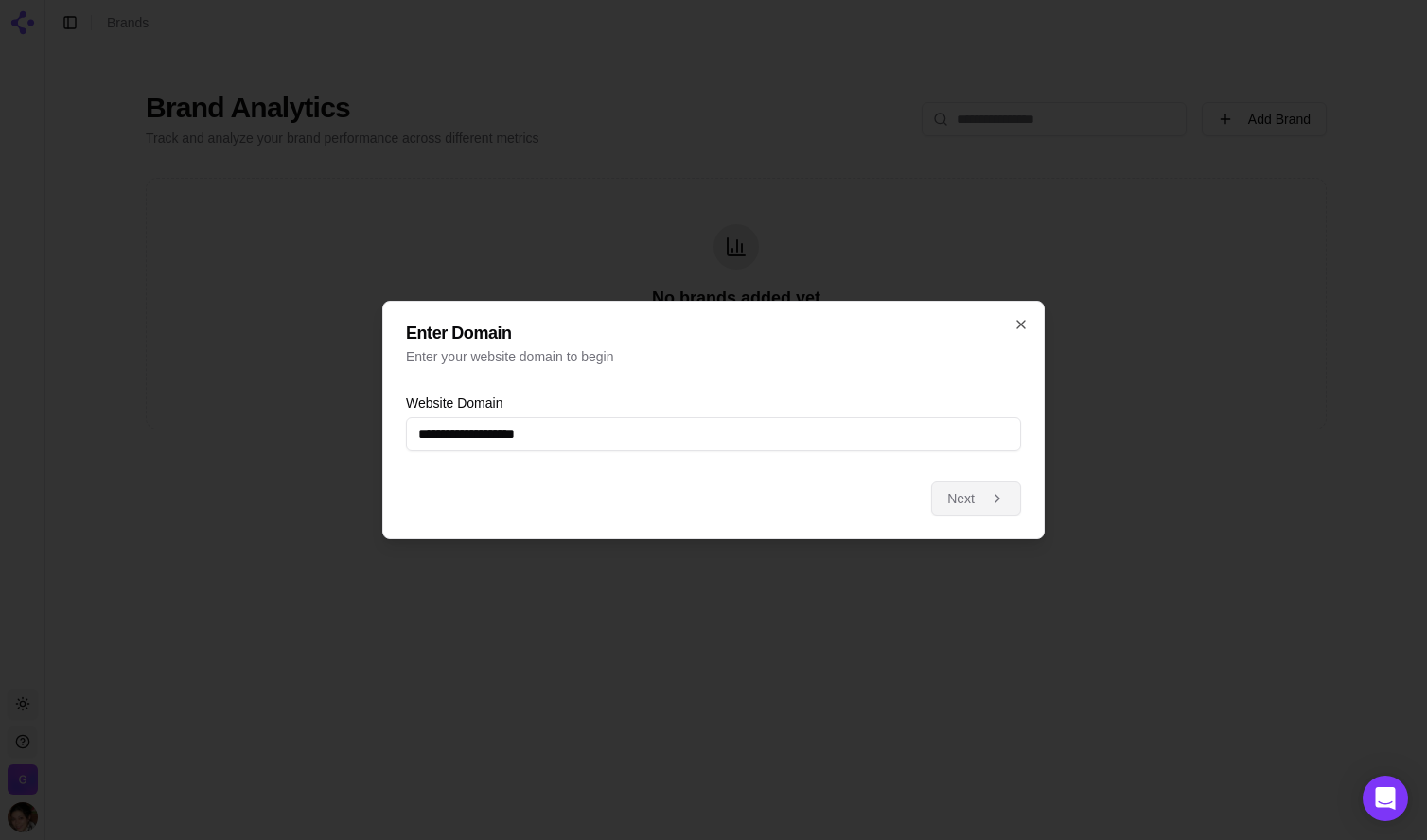 type on "**********" 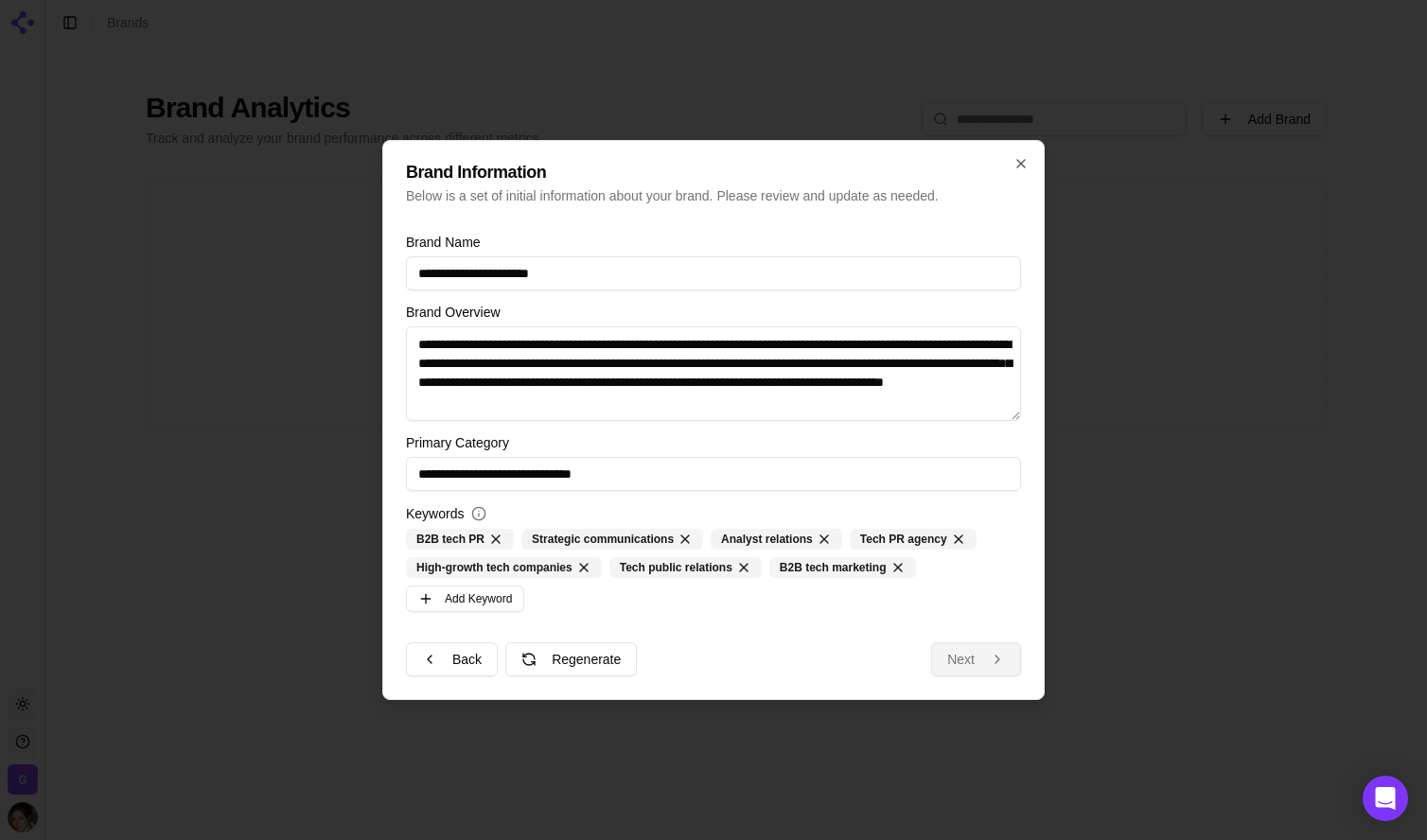 click on "Next" at bounding box center [976, 659] 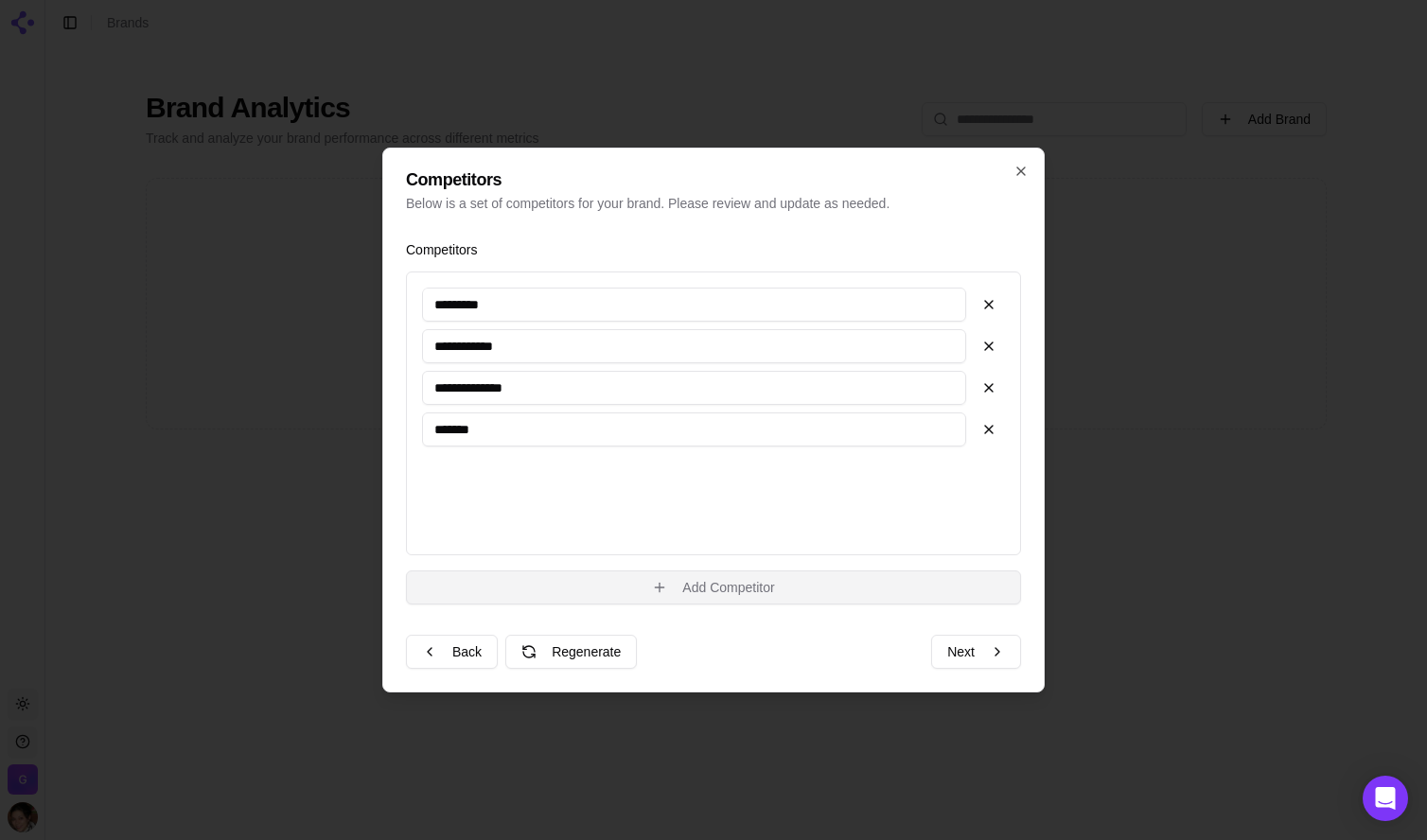 click on "Add Competitor" at bounding box center (714, 587) 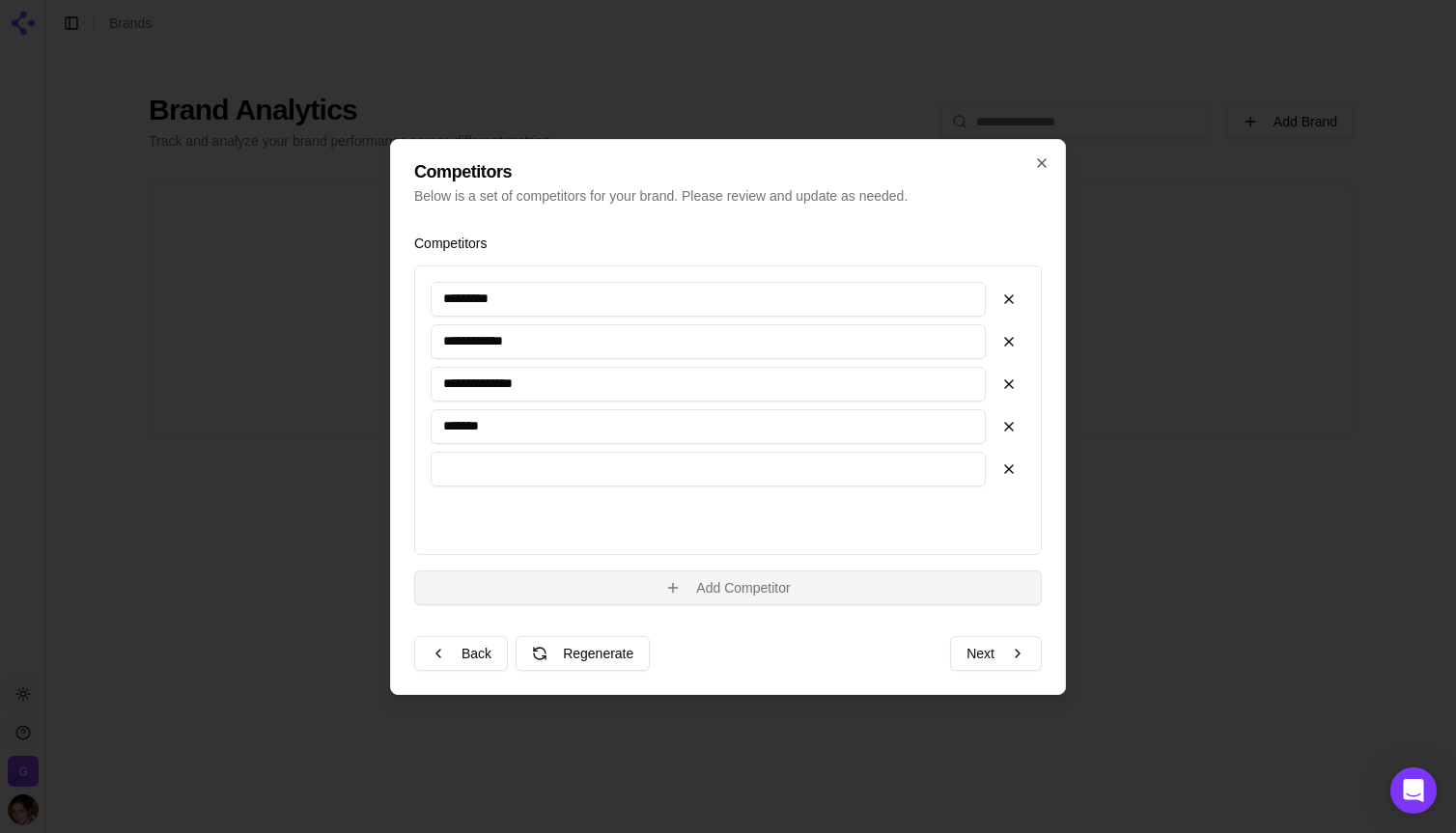 click on "Add Competitor" at bounding box center [728, 588] 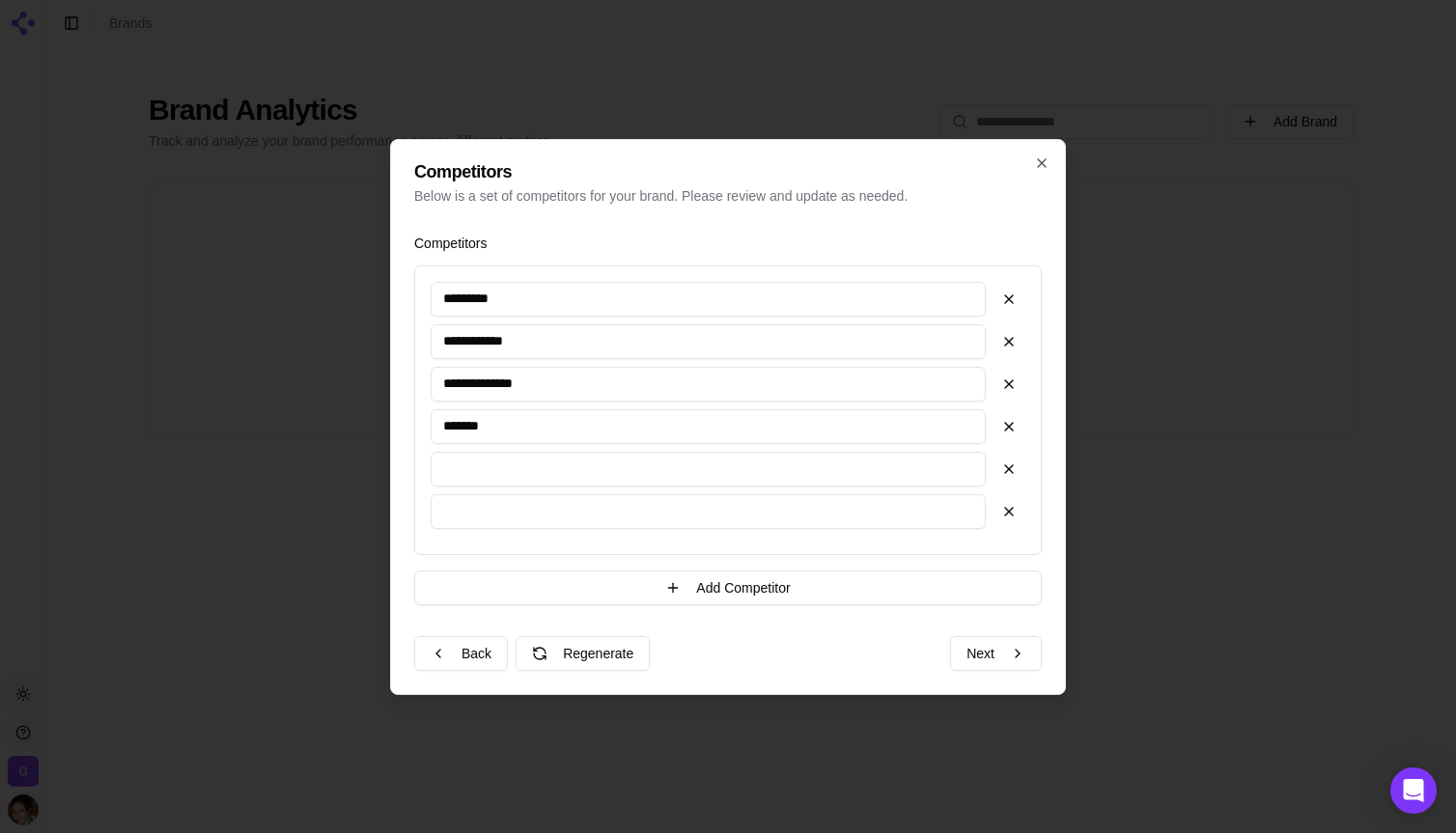 click at bounding box center (708, 512) 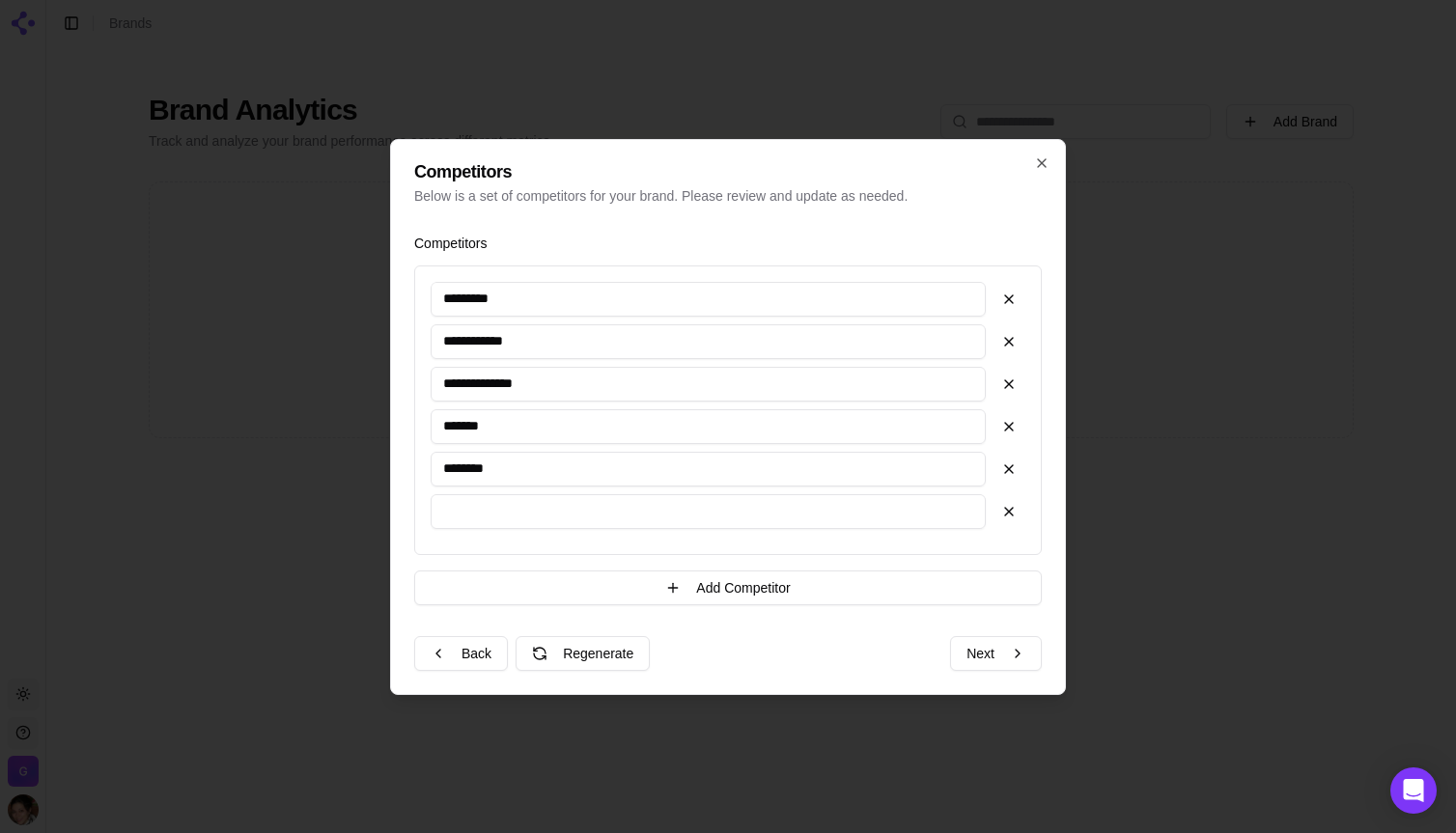 type on "********" 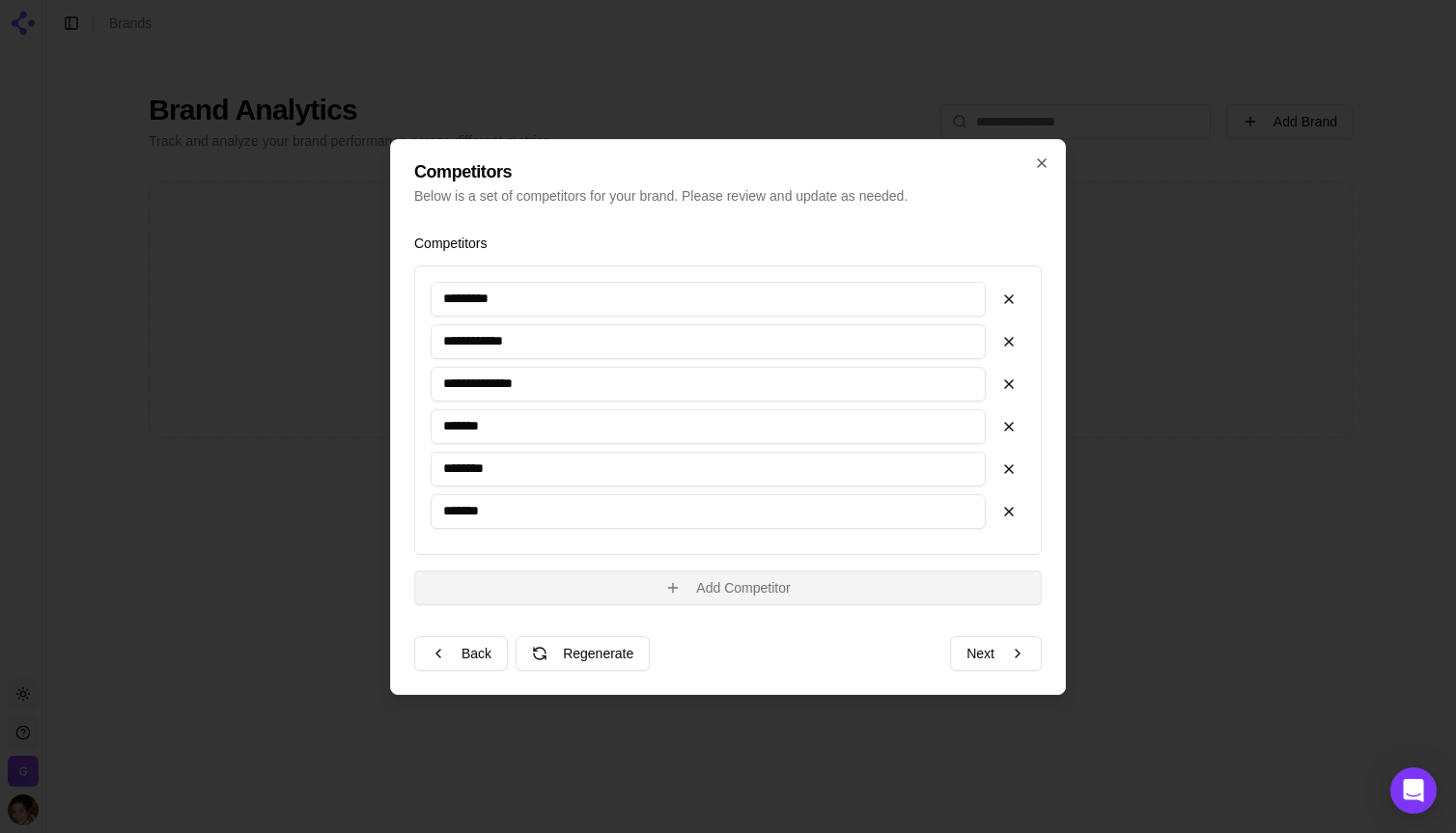 type on "*******" 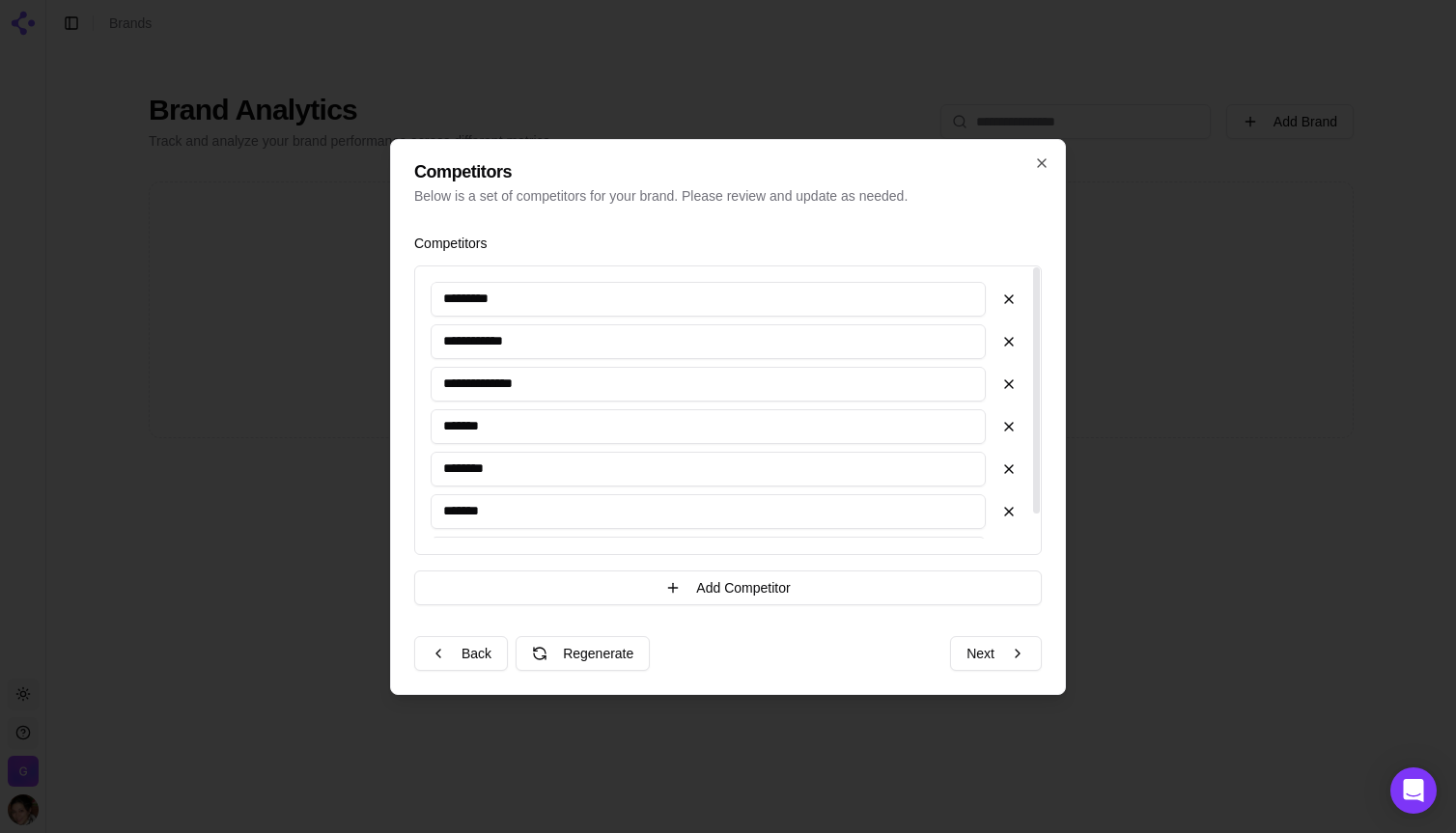 drag, startPoint x: 507, startPoint y: 509, endPoint x: 378, endPoint y: 494, distance: 129.86916 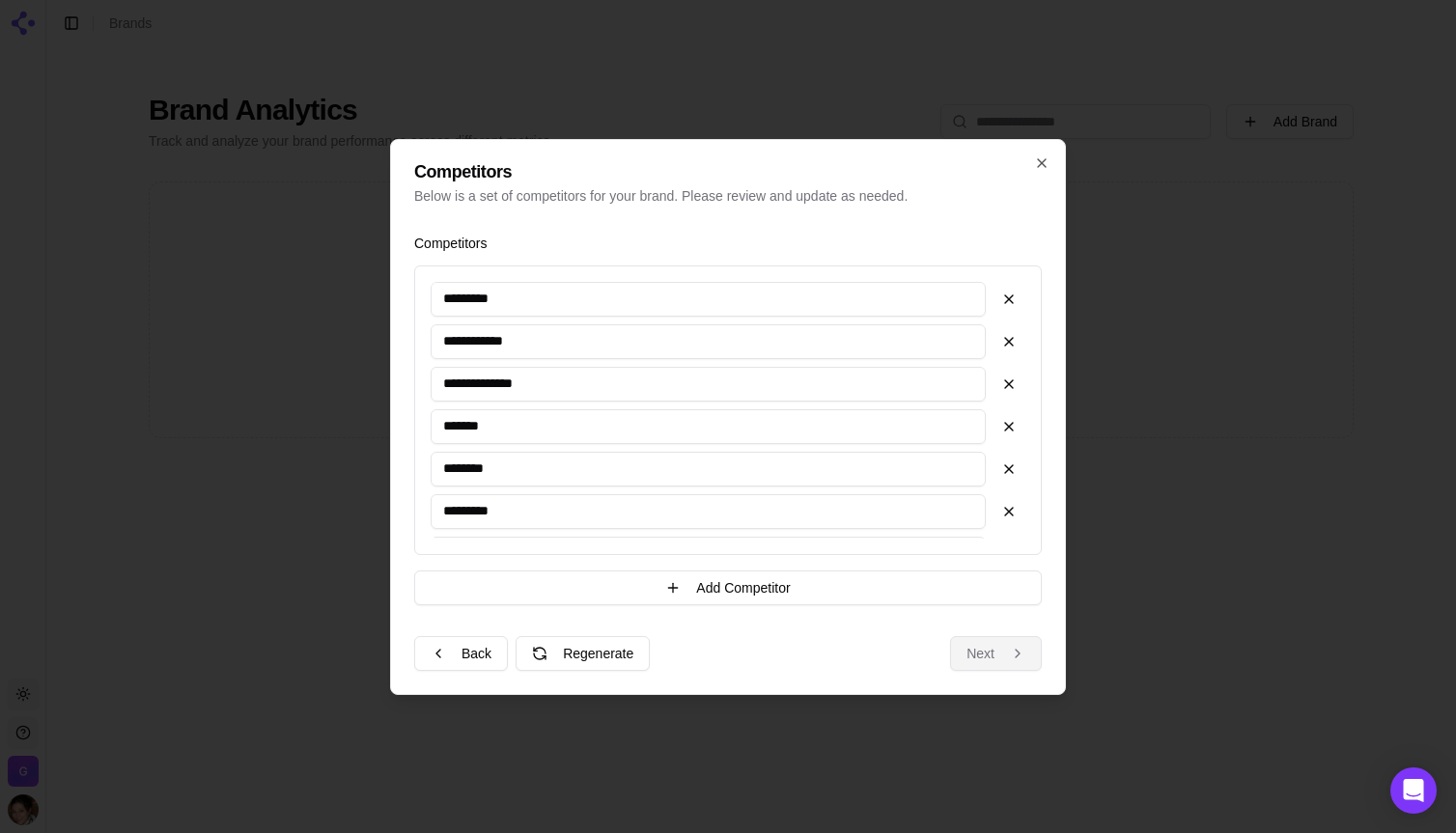 type on "*********" 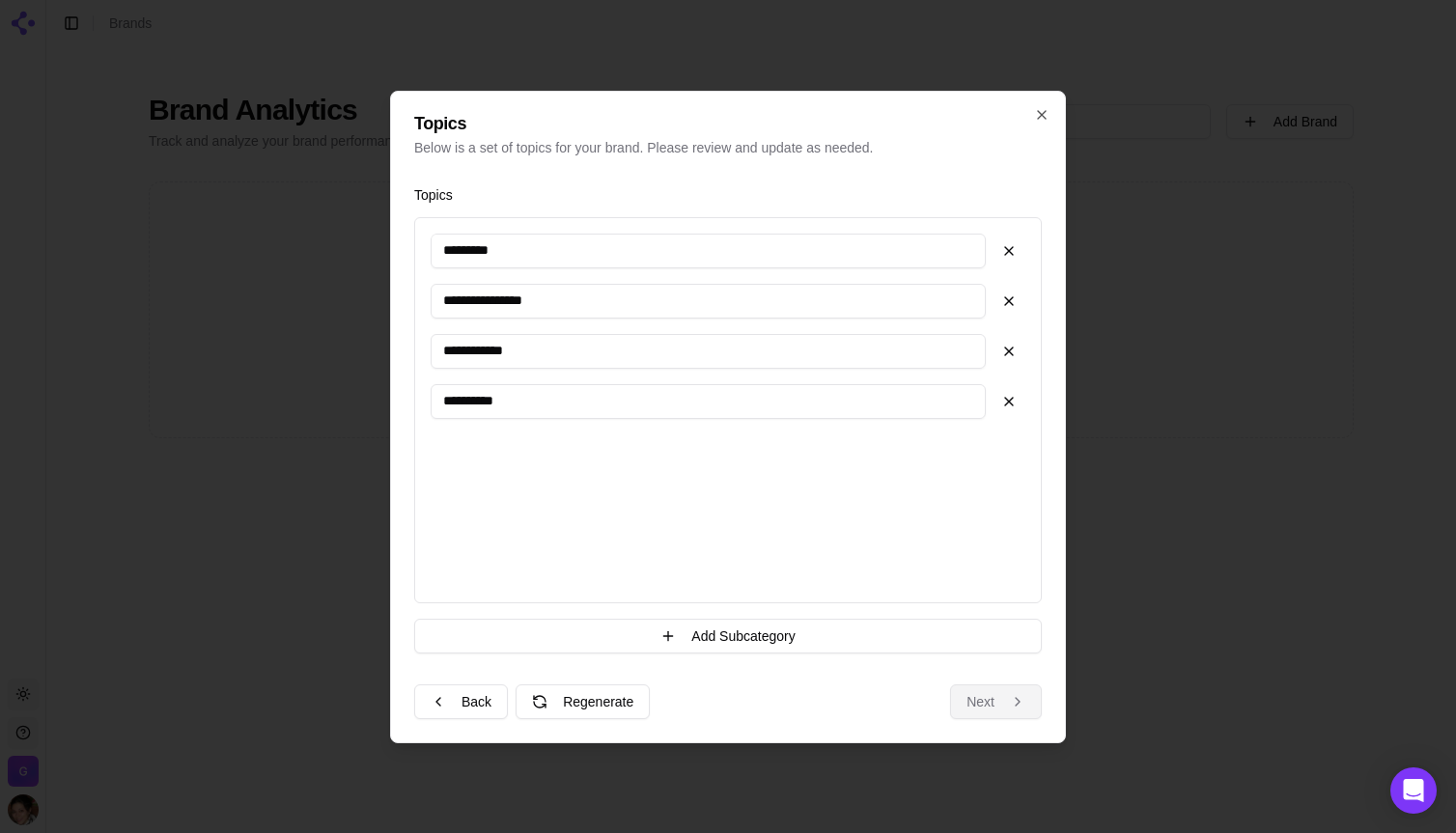 click on "Next" at bounding box center [995, 702] 